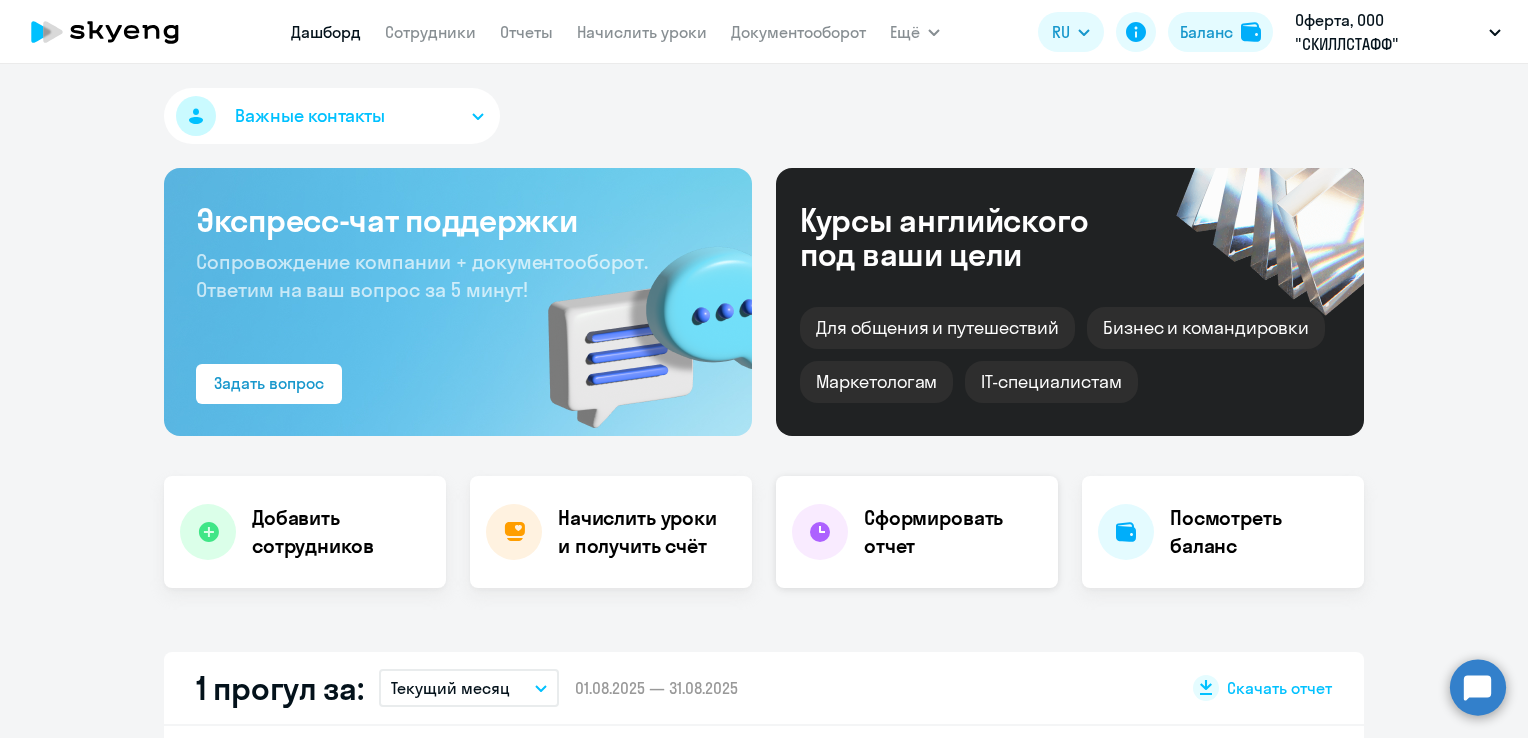 scroll, scrollTop: 0, scrollLeft: 0, axis: both 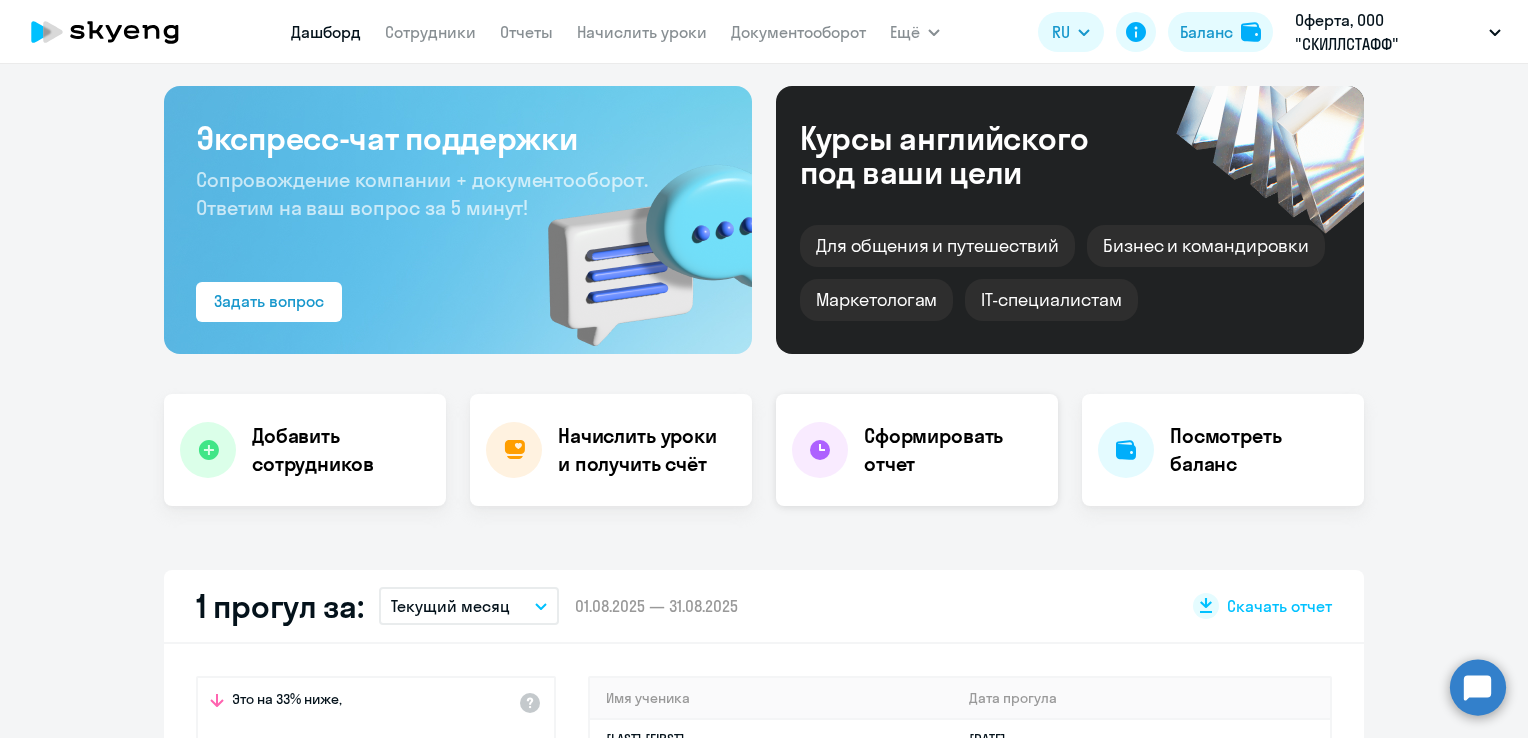 select on "30" 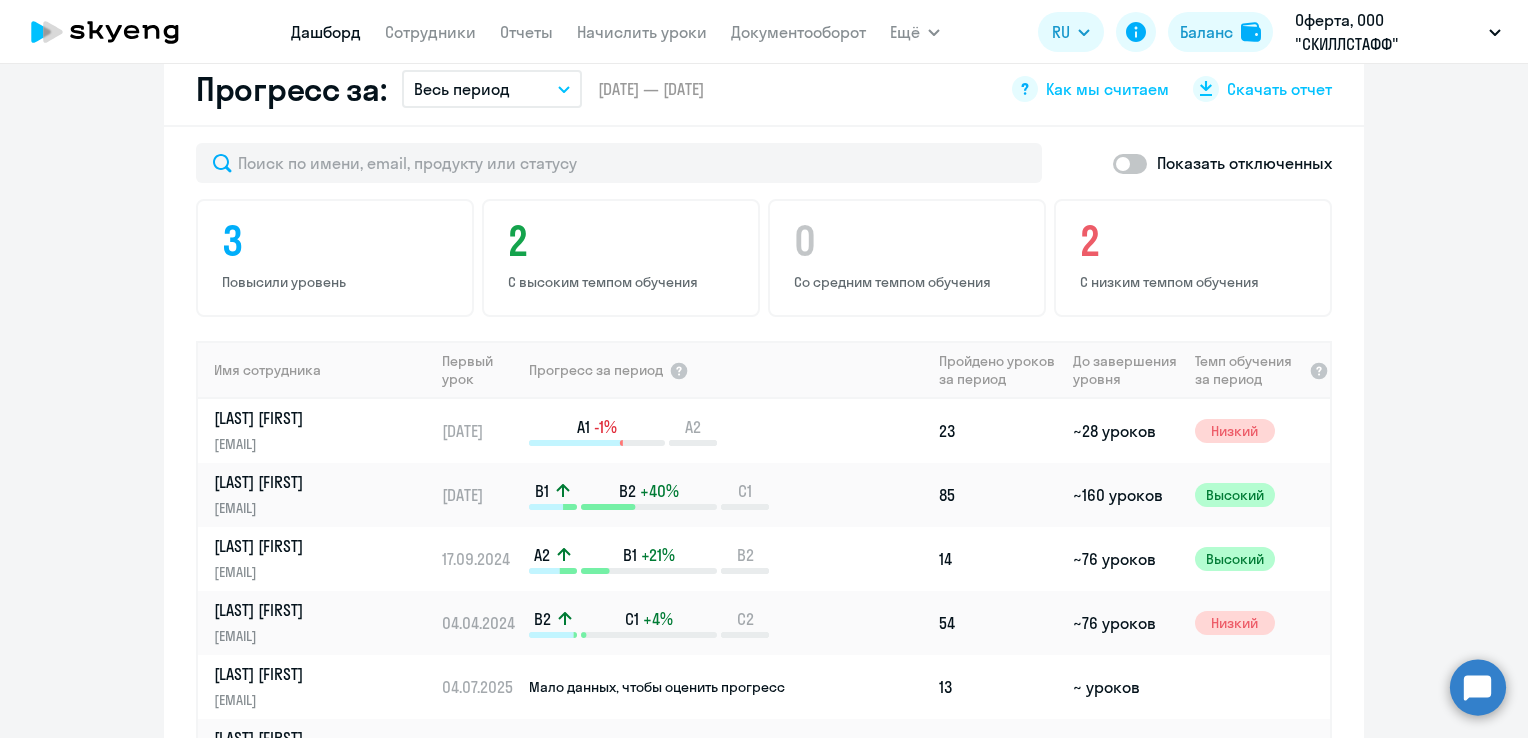 scroll, scrollTop: 1200, scrollLeft: 0, axis: vertical 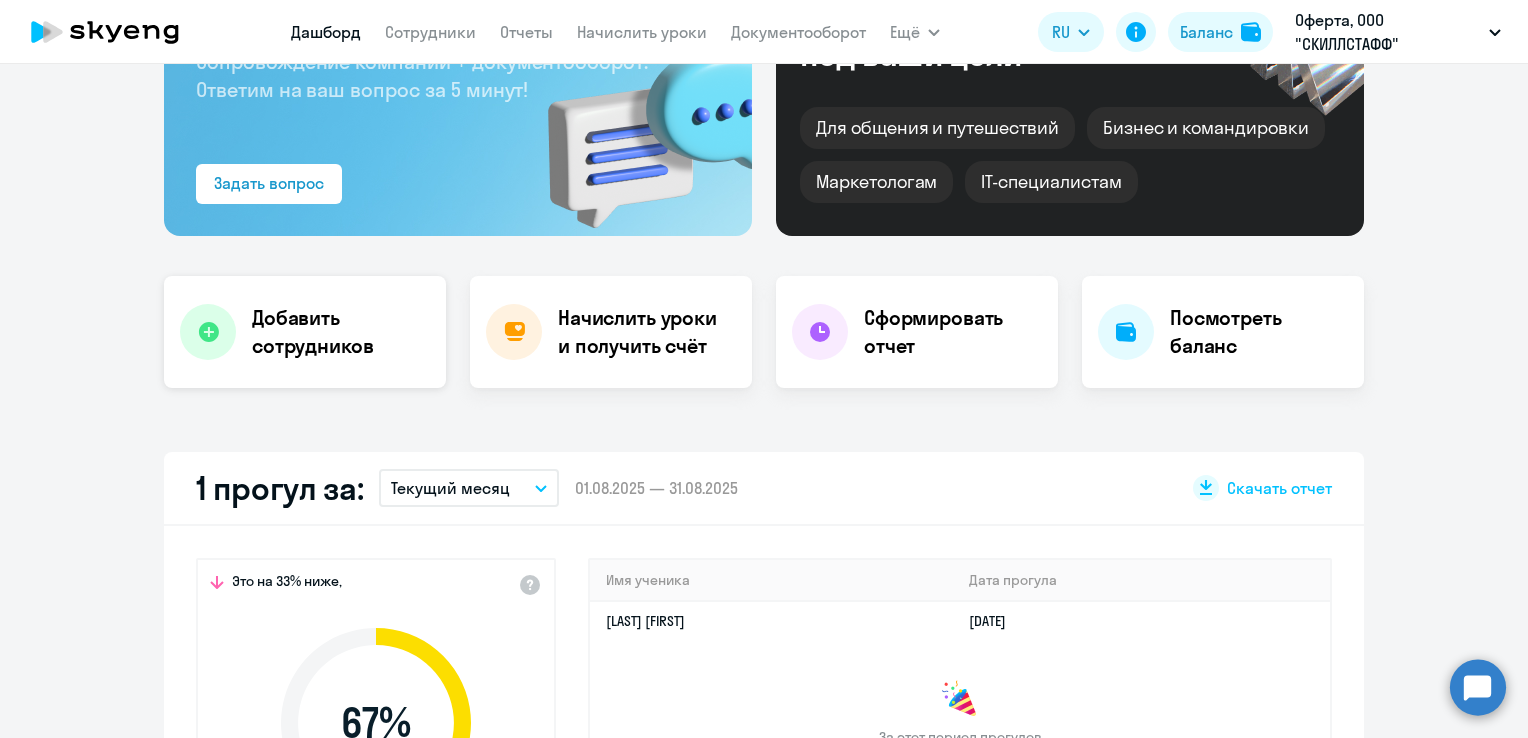 click on "Добавить сотрудников" 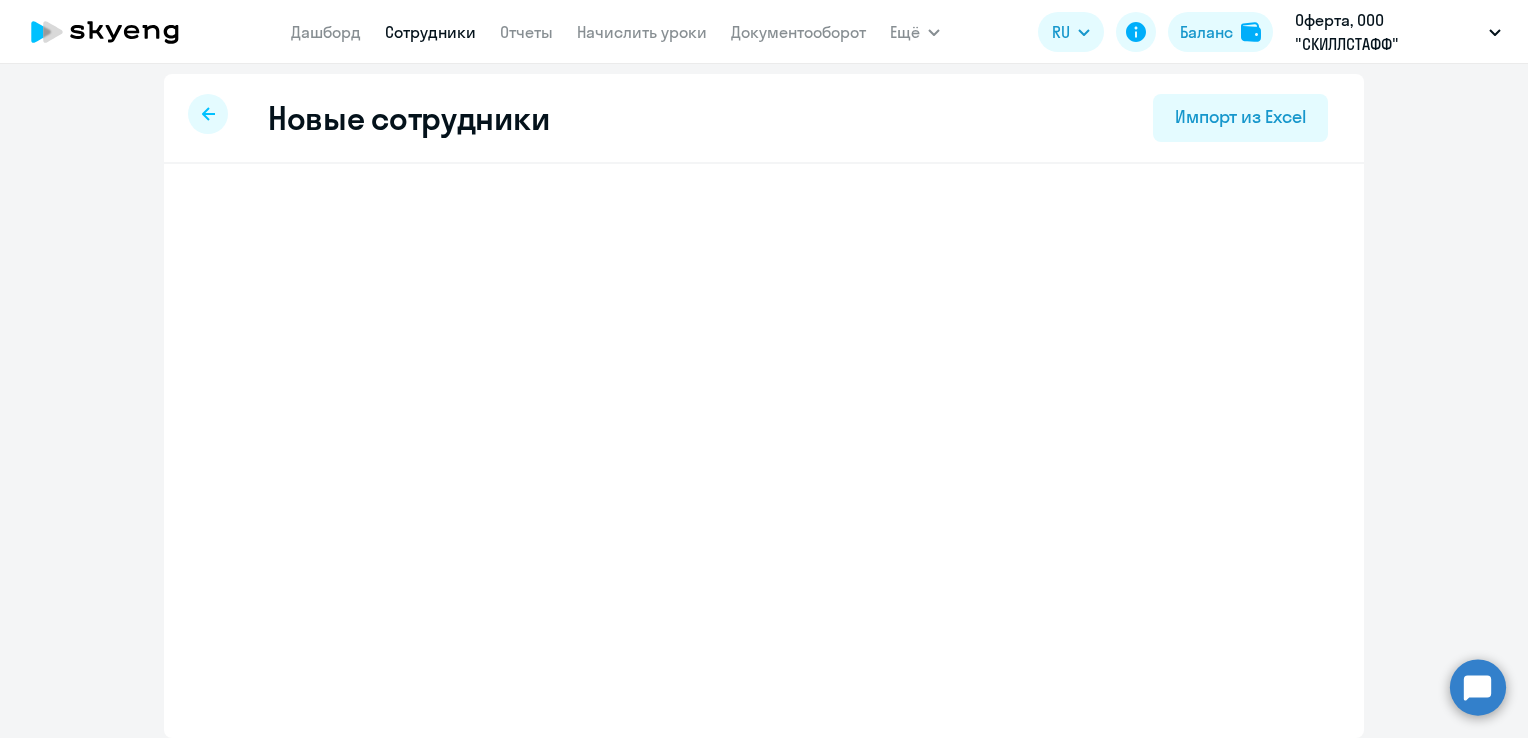 scroll, scrollTop: 6, scrollLeft: 0, axis: vertical 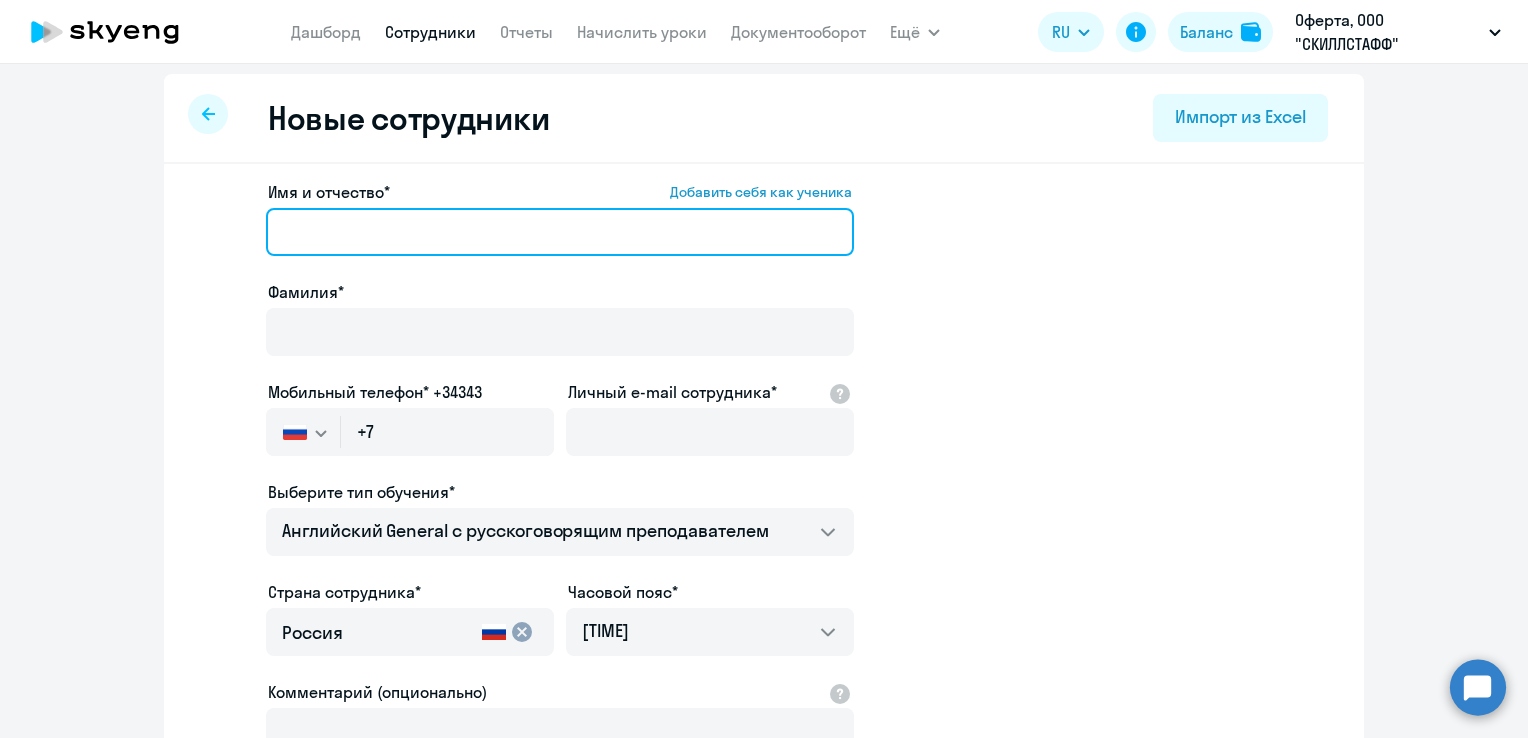 click on "Имя и отчество*  Добавить себя как ученика" at bounding box center (560, 232) 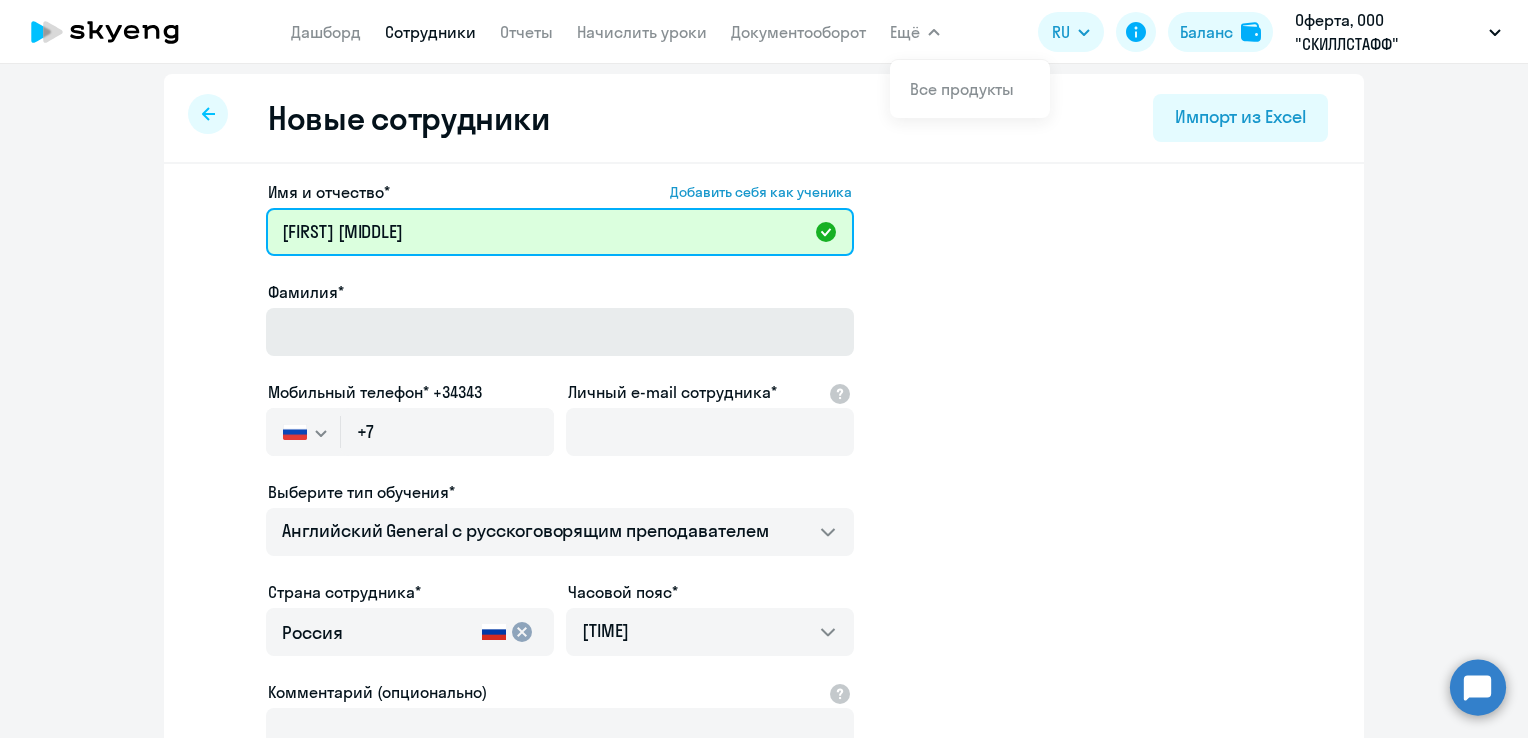 type on "[FIRST] [MIDDLE]" 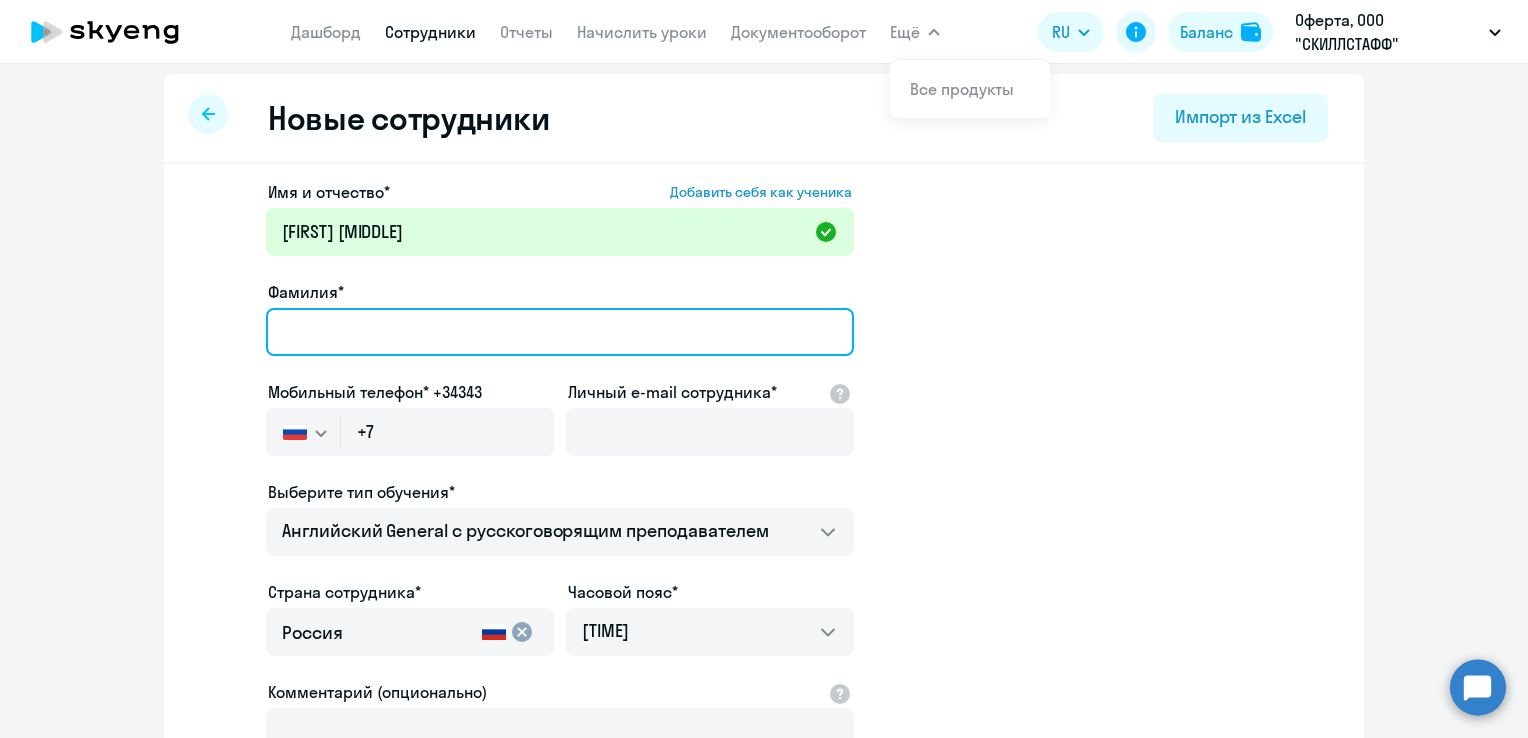 click on "Фамилия*" at bounding box center (560, 332) 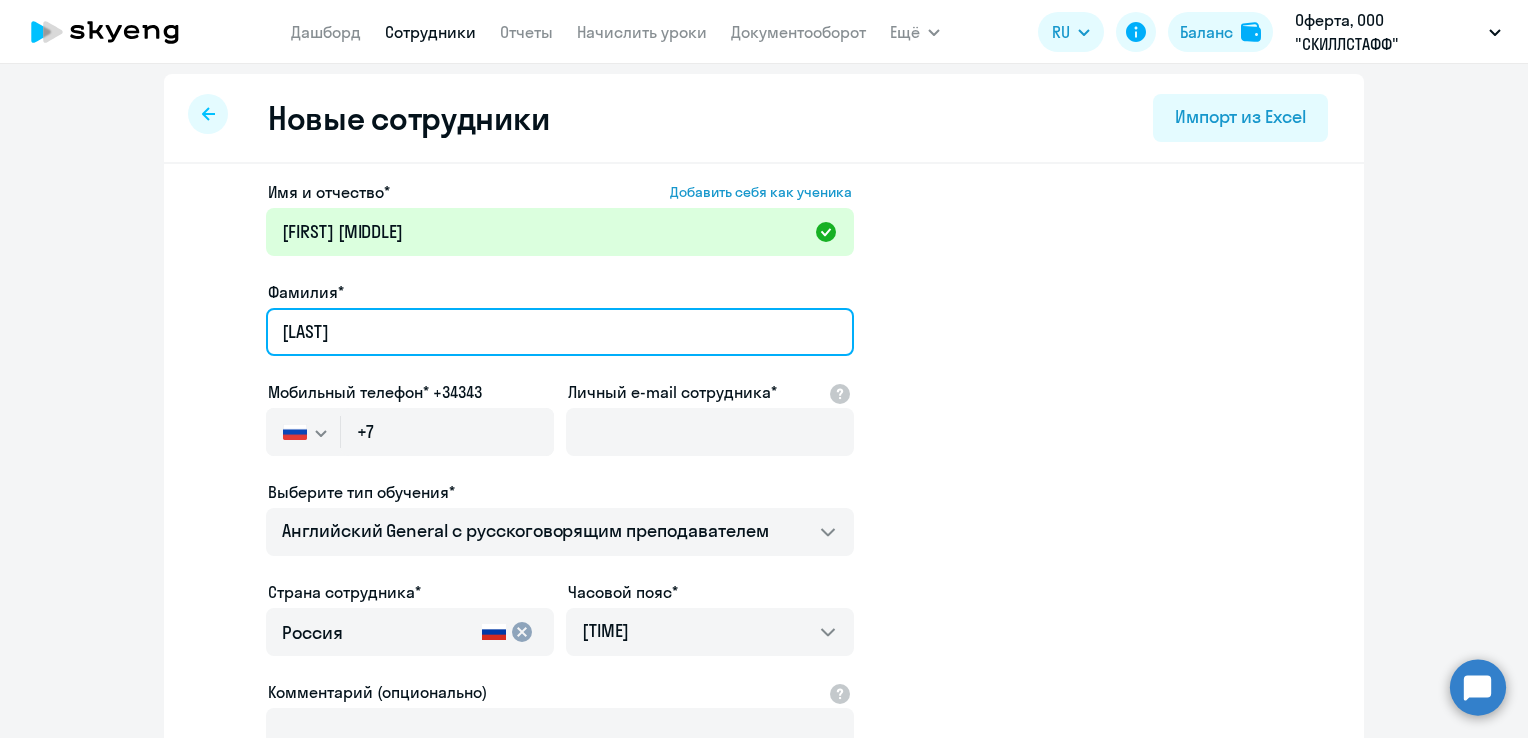 type on "[LAST]" 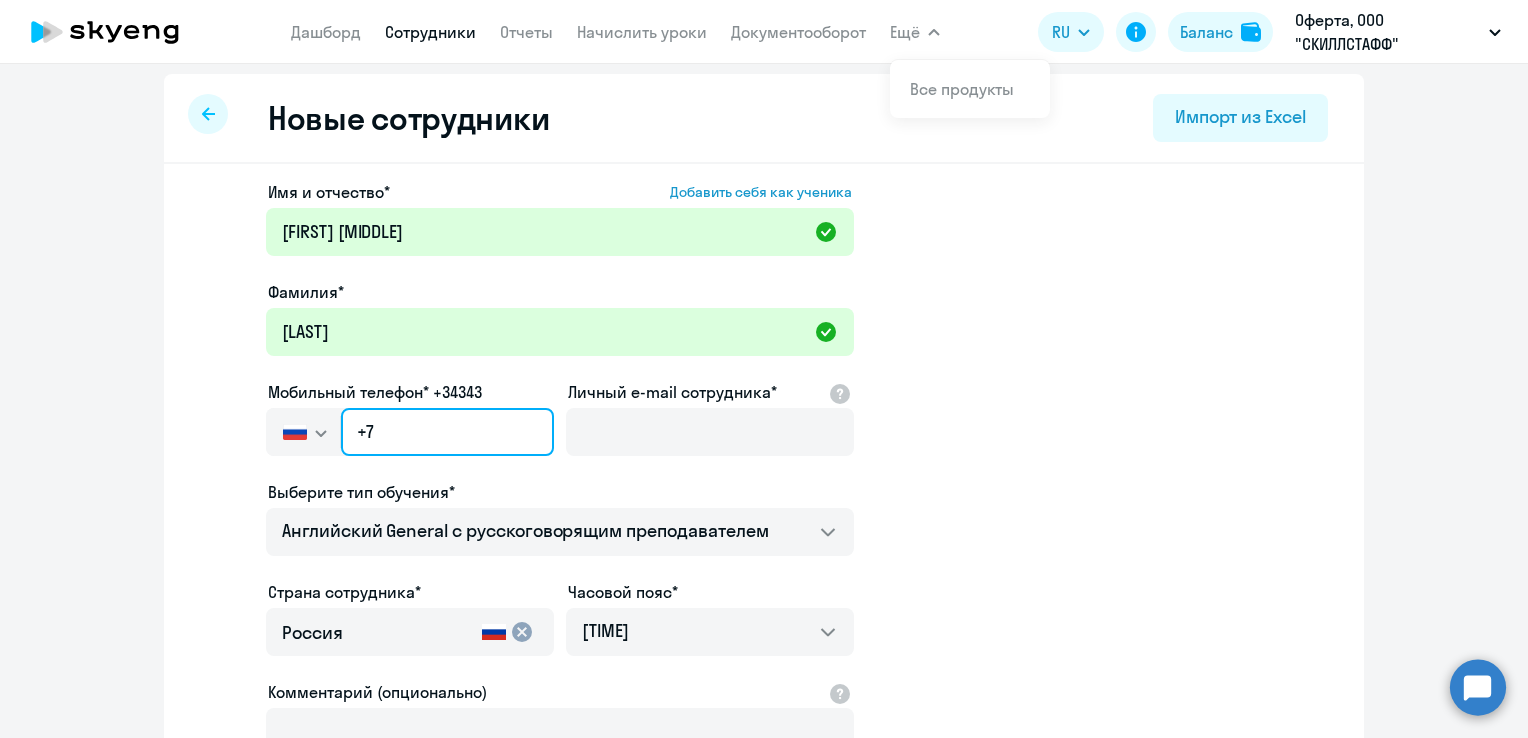 click on "+7" 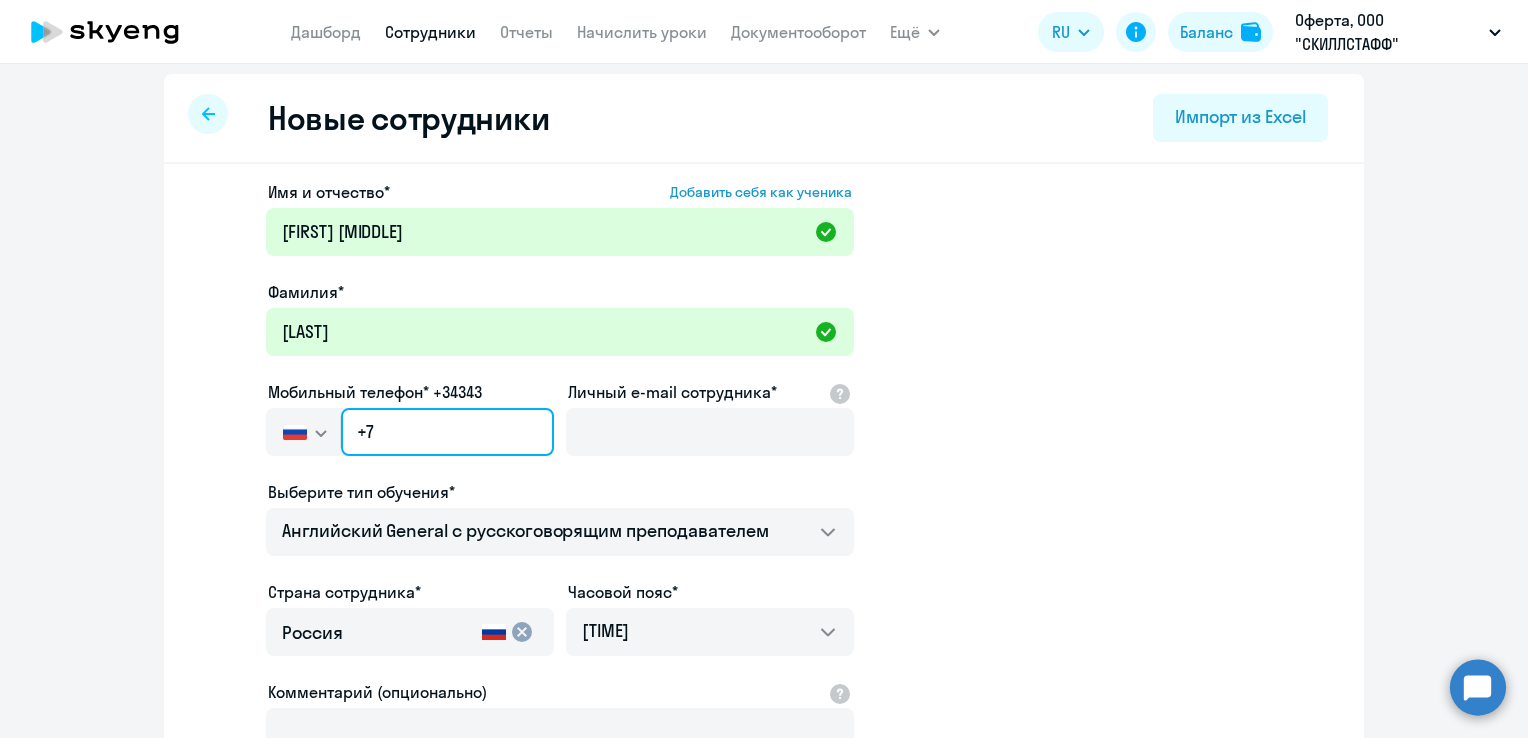 paste on "[PHONE]" 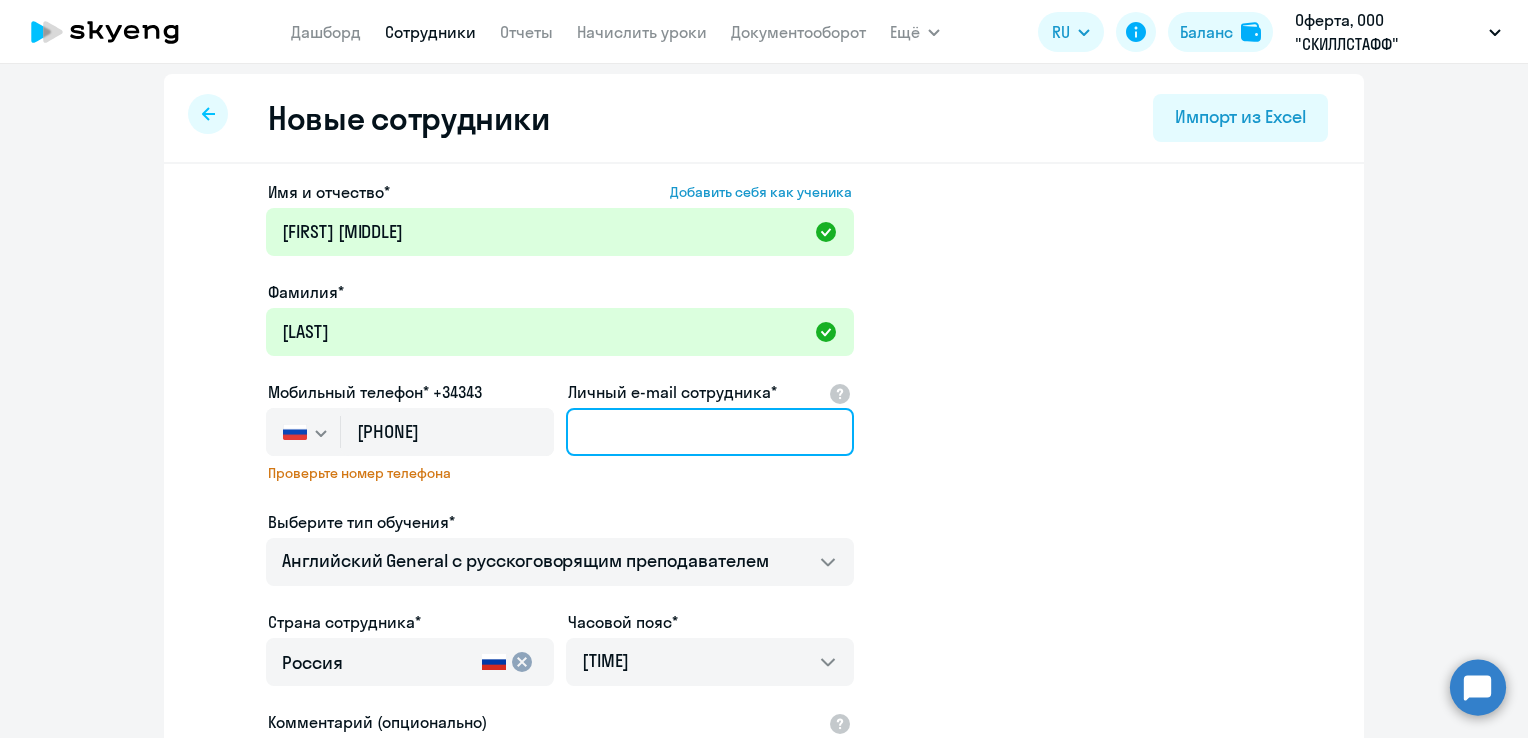 click on "Личный e-mail сотрудника*" at bounding box center (710, 432) 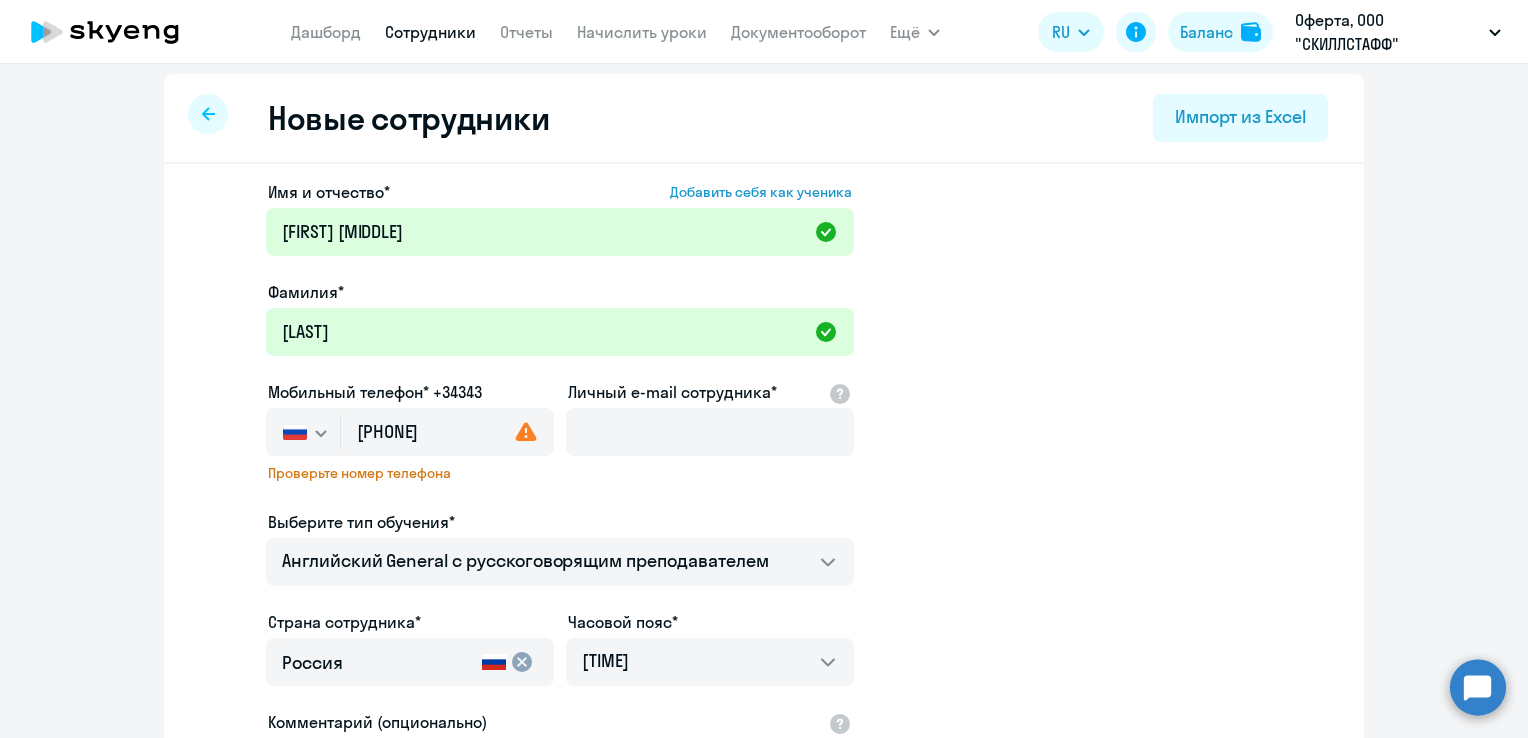 click 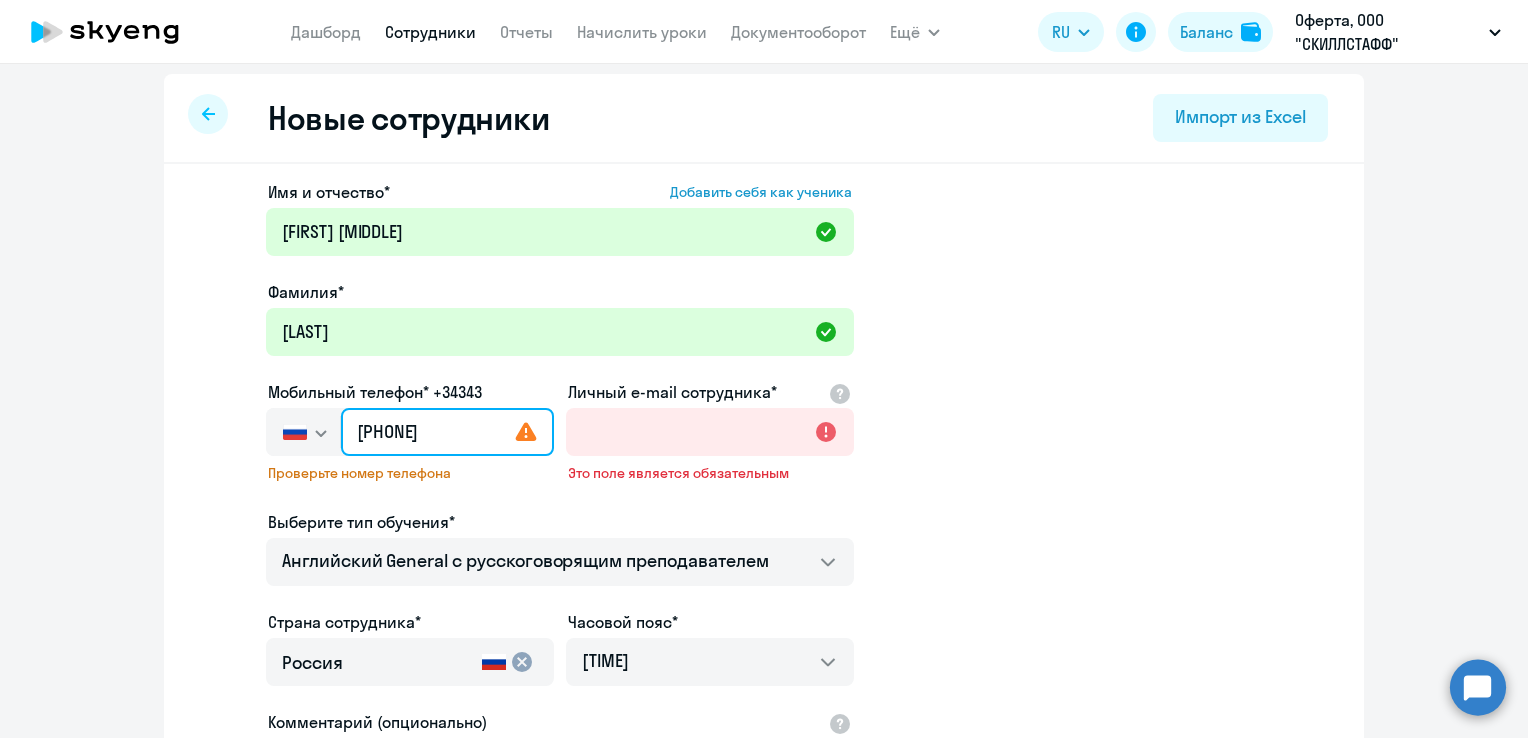 click on "[PHONE]" 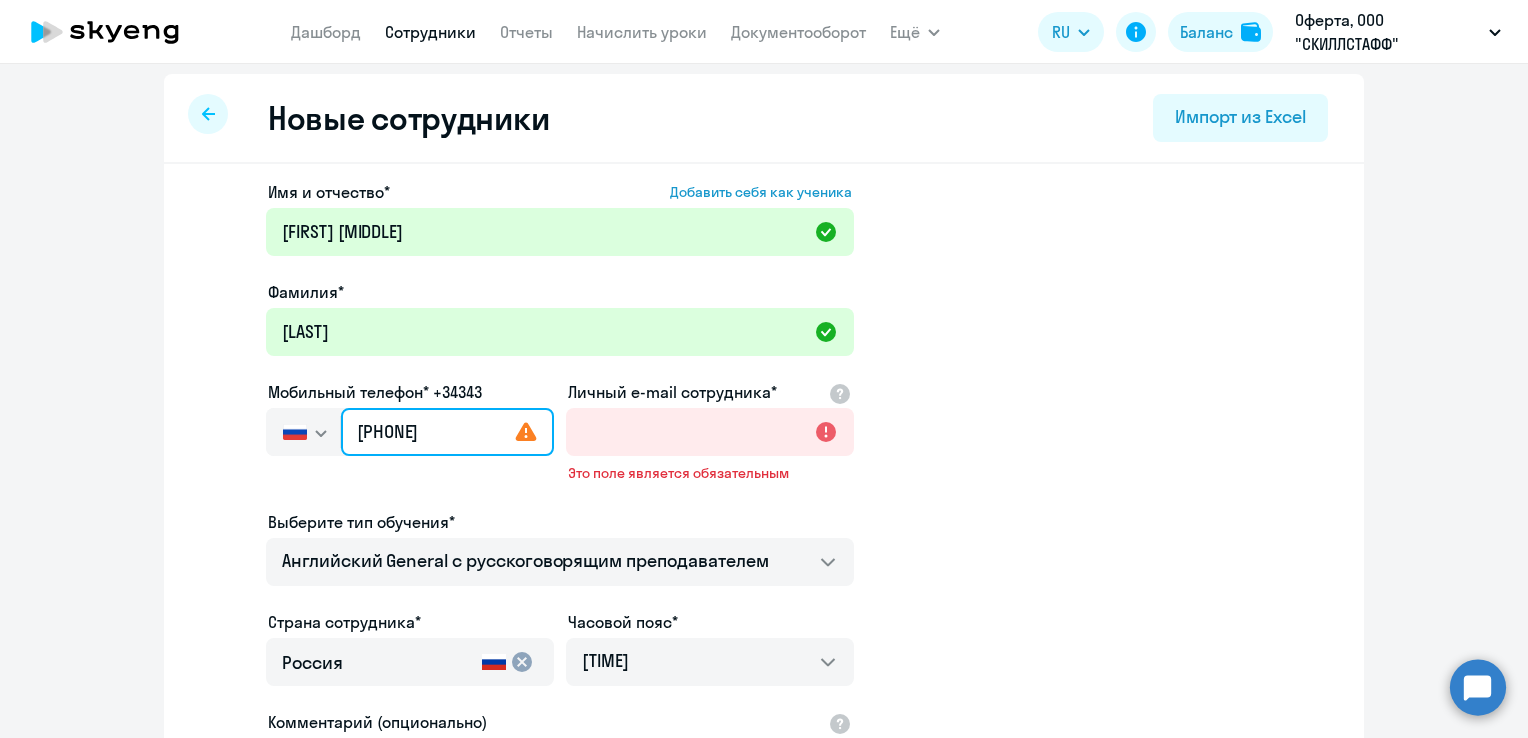 type on "[PHONE]" 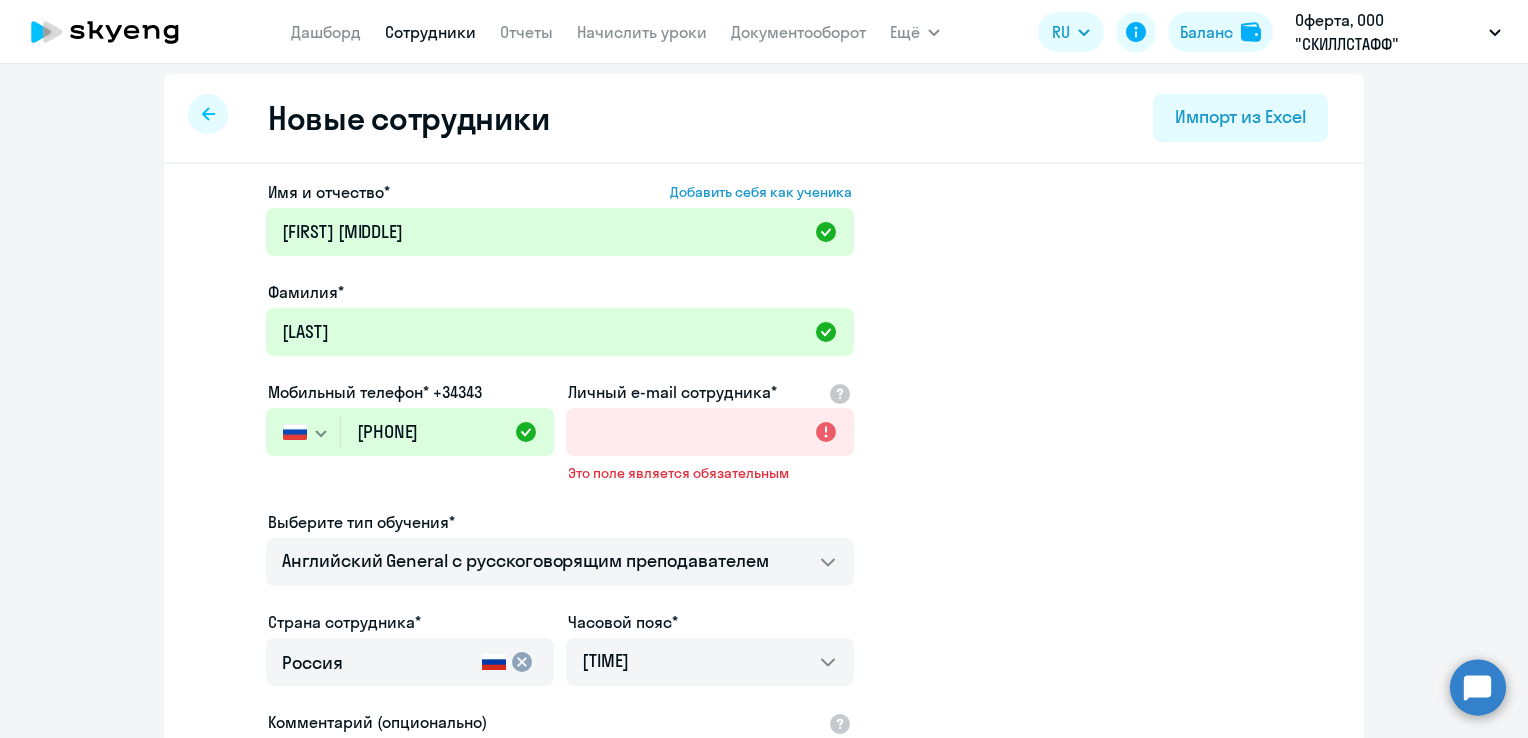 click on "Мобильный телефон* +34343
Россия +7 Казахстан +7 Украина +380 Беларусь (Белоруссия) +375 Австралия +61 Австрия +43 Азербайджан +994 Албания +355 Алжир +213 Ангилья +1(264) Ангола +244 Андорра +376 Антигуа и Барбуда +1(268) Аргентина +54 Армения +374 Аруба +297 Афганистан +93 Багамские Острова +1(242) Бангладеш +880 Барбадос +1(246) Бахрейн +973 Белиз +501 Бельгия +32 Бенин +229 Бермудские острова +1(441) Бирма (Мьянма) +95 Болгария +359 Боливия +591 Бонайре, Синт-Эстатиус и Саба +599 Босния и Герцеговина +387 Ботсвана +267 Бразилия +55 Британские Виргинские острова +1(284) Бруней-Даруссалам +673 Буркина Фасо +226 Бурунди +257 +975" 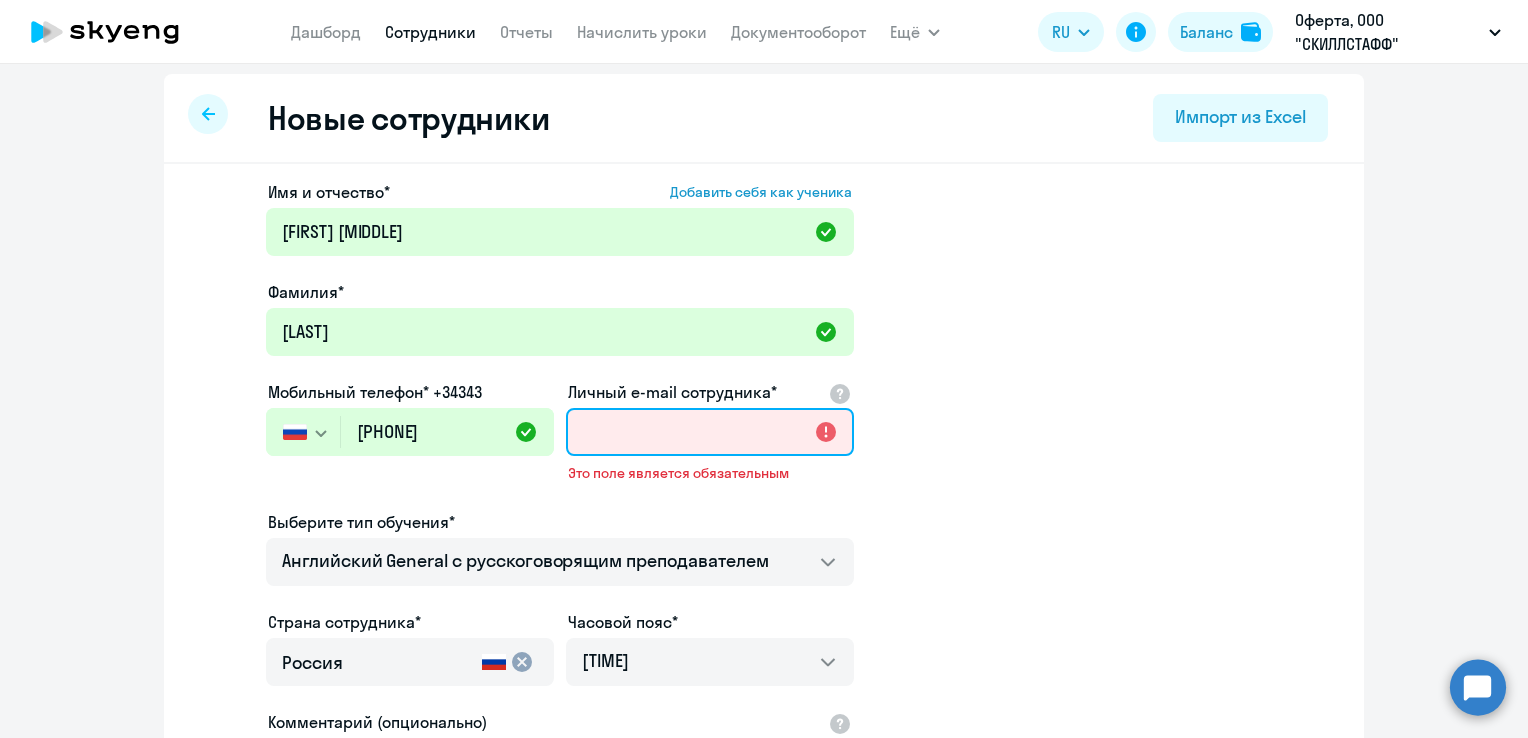 click on "Личный e-mail сотрудника*" at bounding box center [710, 432] 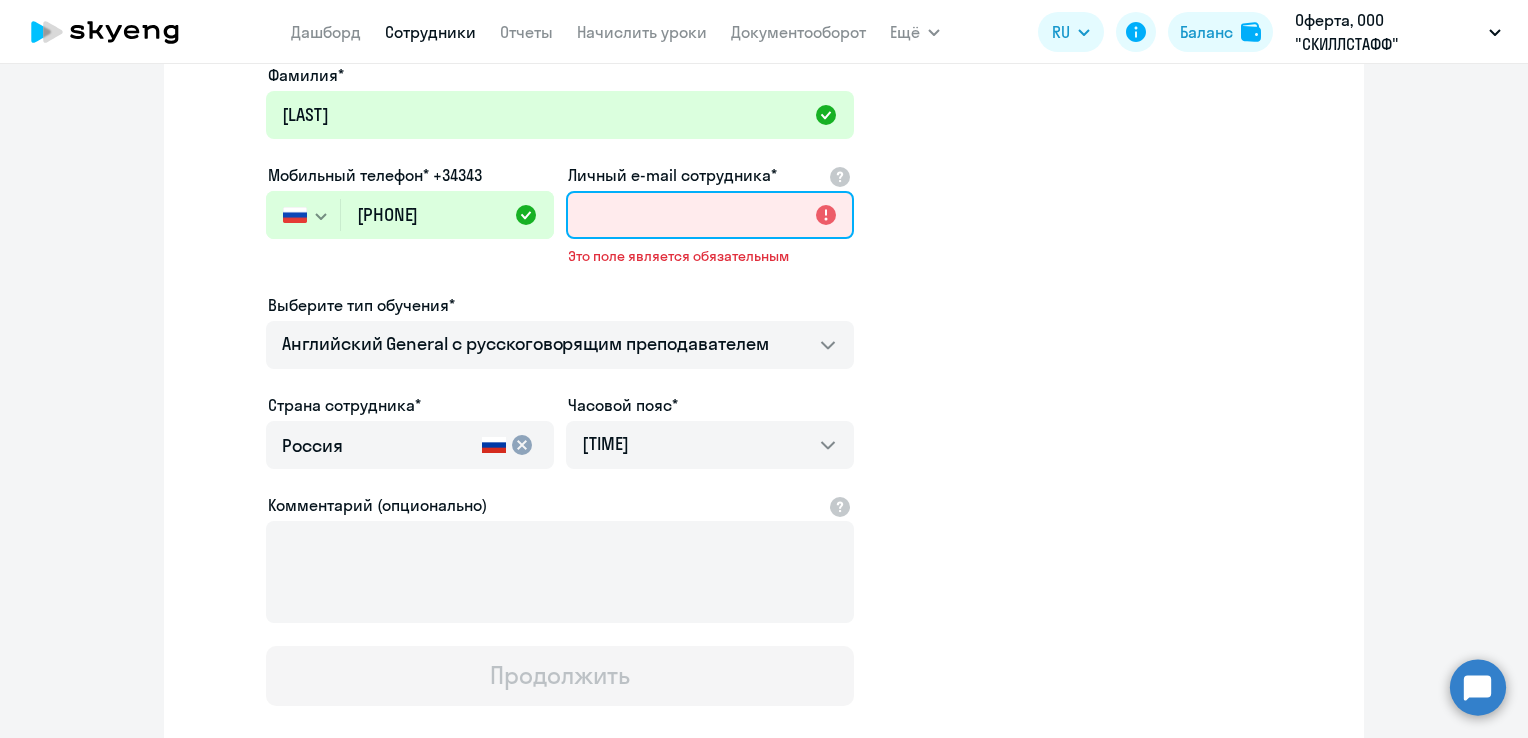 scroll, scrollTop: 106, scrollLeft: 0, axis: vertical 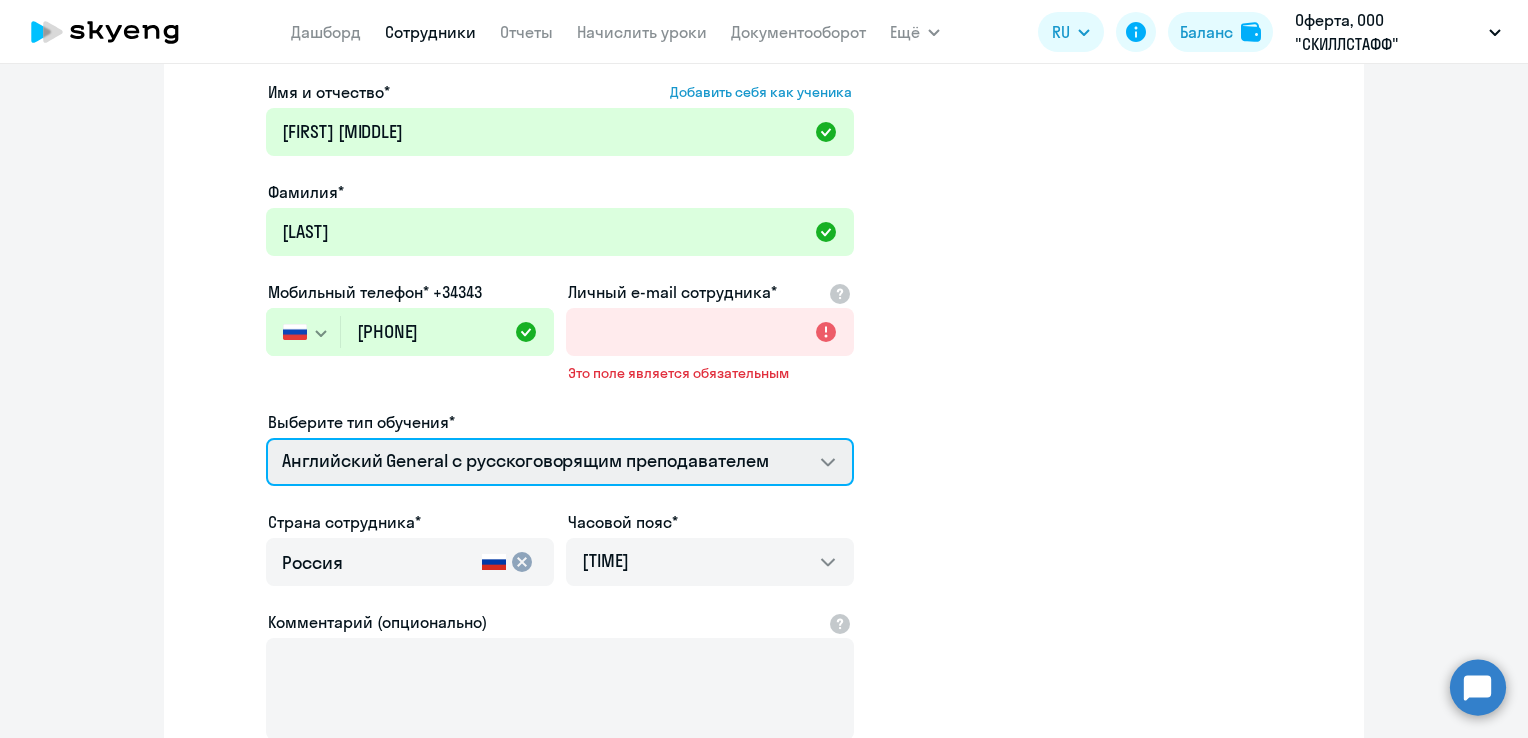 click on "Групповые уроки по английскому языку для взрослых   Self-Study   Премиум английский с русскоговорящим преподавателем   Английский General с русскоговорящим преподавателем   Английский General с англоговорящим преподавателем" at bounding box center [560, 462] 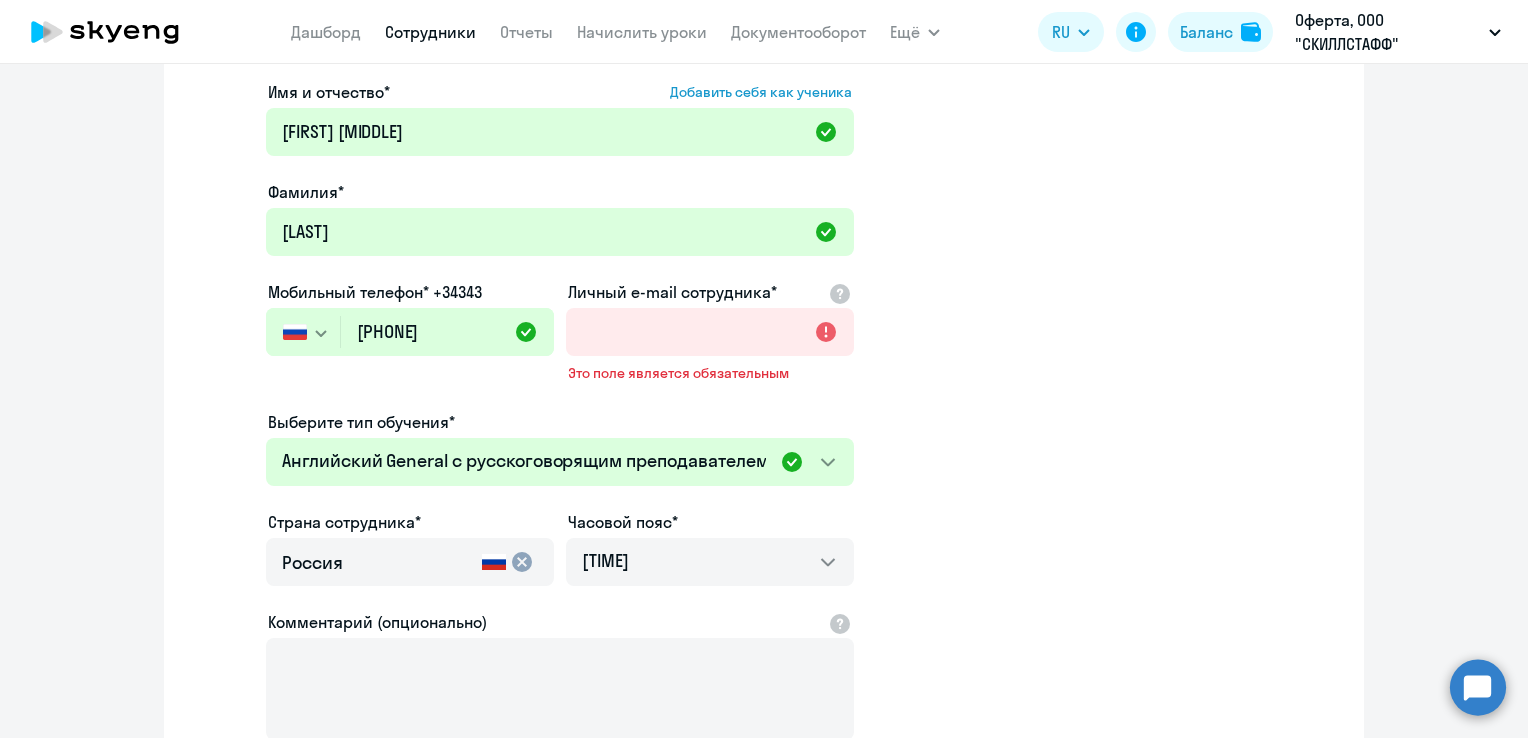click on "[FIRST] [MIDDLE] [LAST] [PHONE]" 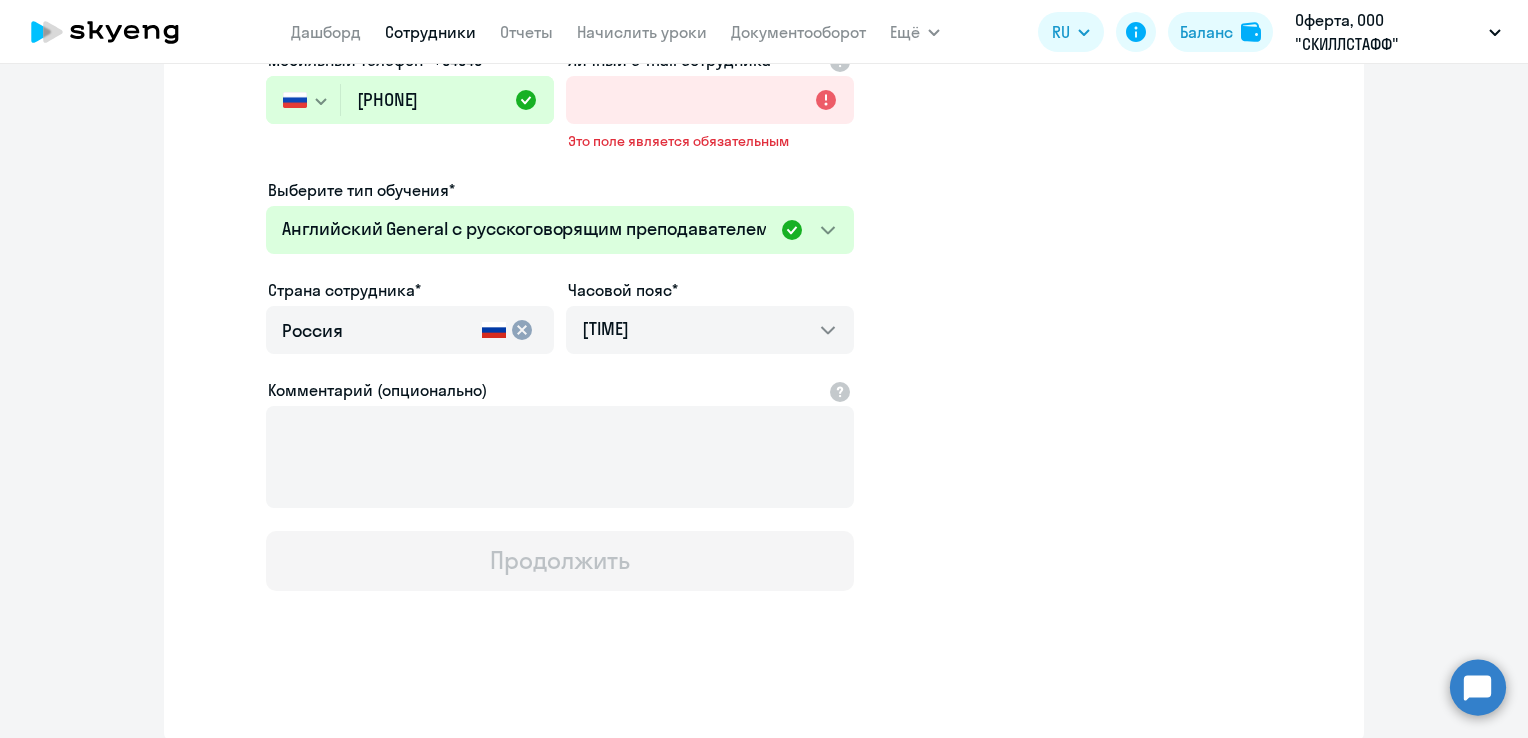 scroll, scrollTop: 238, scrollLeft: 0, axis: vertical 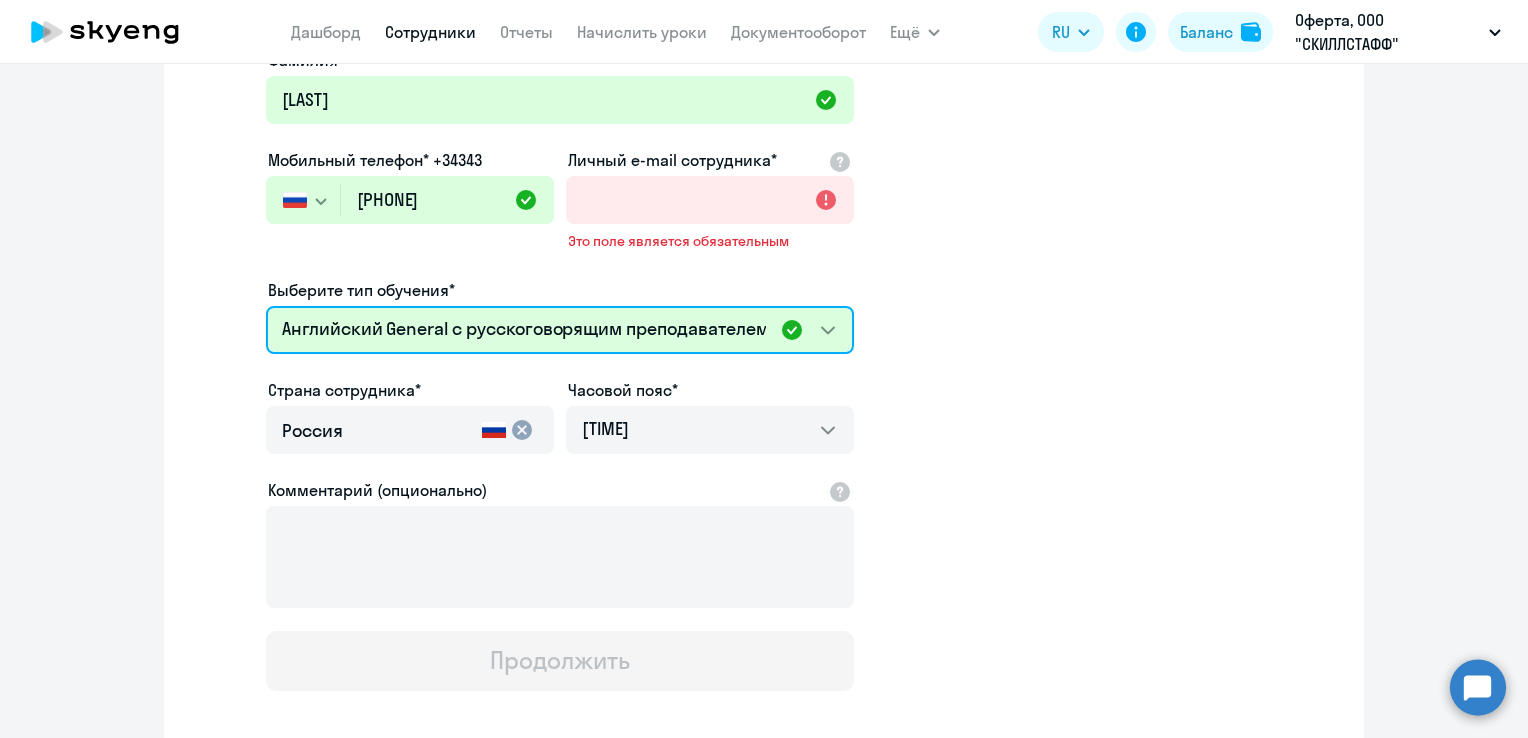 click on "Групповые уроки по английскому языку для взрослых   Self-Study   Премиум английский с русскоговорящим преподавателем   Английский General с русскоговорящим преподавателем   Английский General с англоговорящим преподавателем" at bounding box center [560, 330] 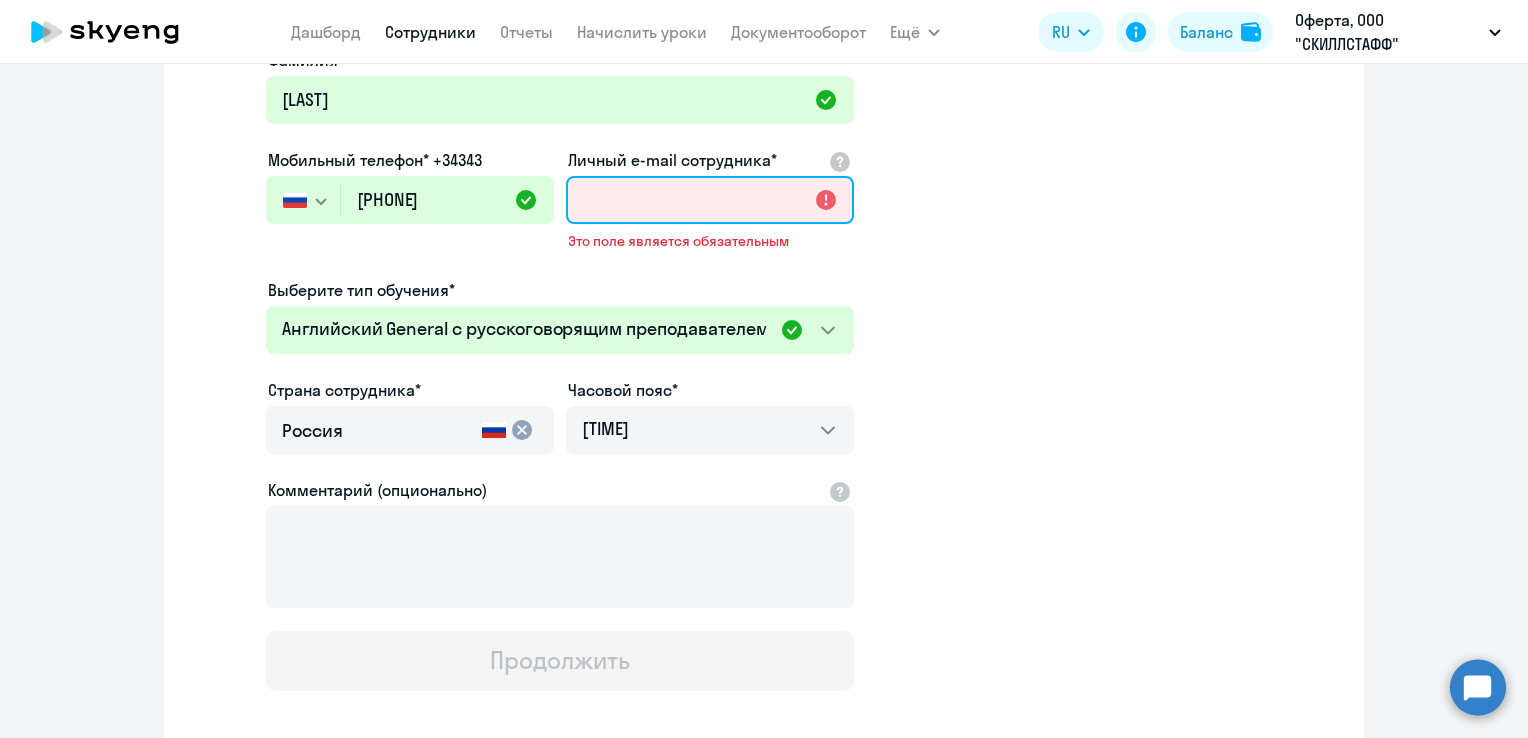 click on "Личный e-mail сотрудника*" at bounding box center [710, 200] 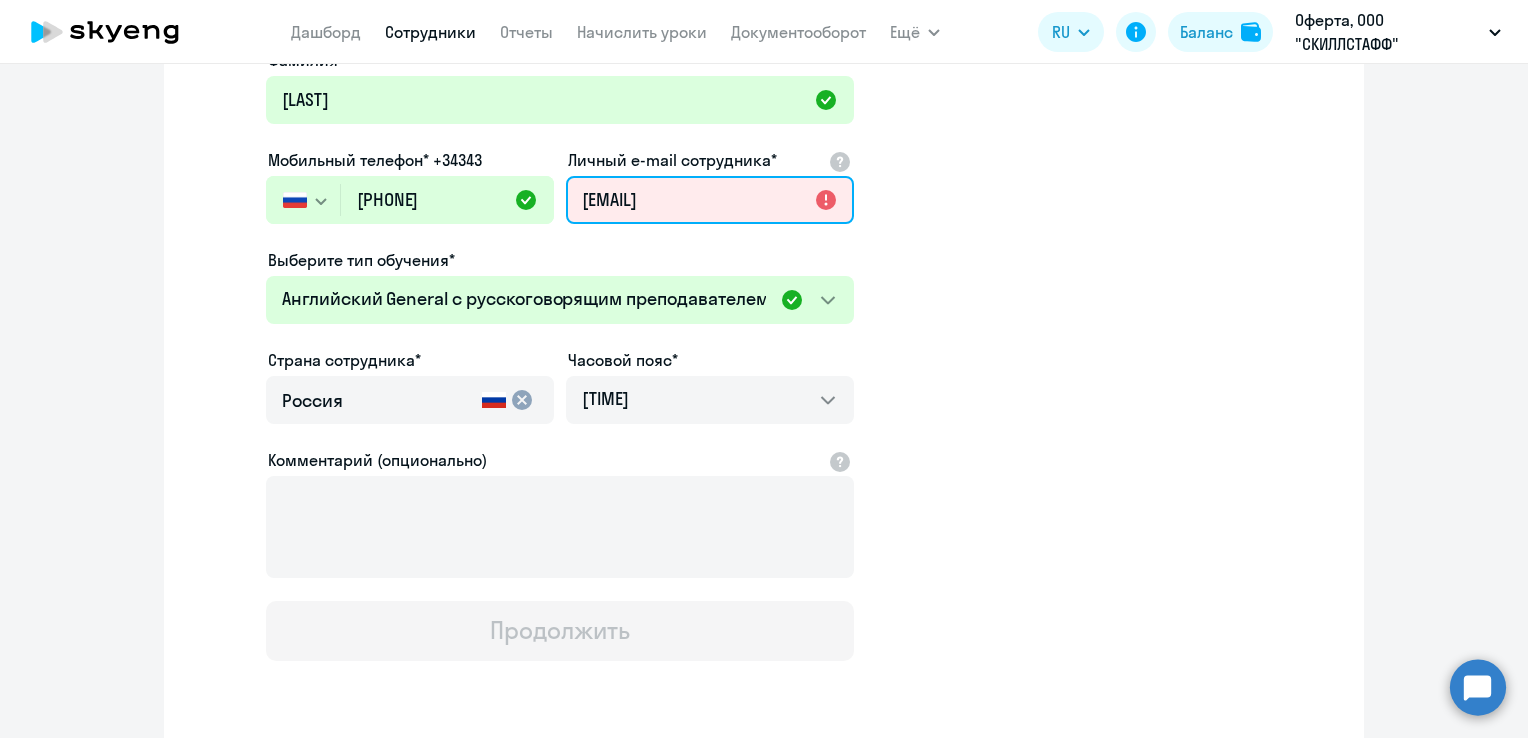 scroll, scrollTop: 0, scrollLeft: 24, axis: horizontal 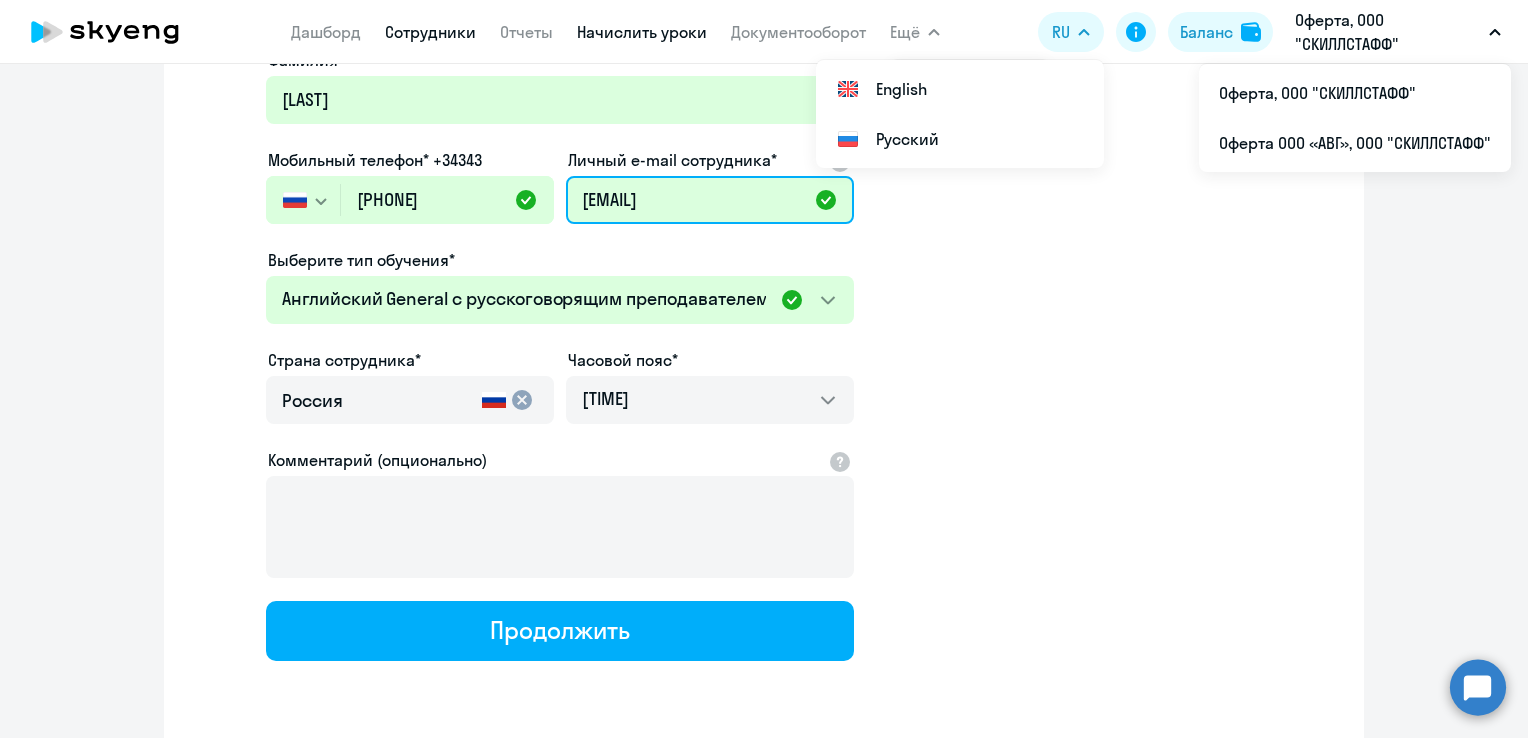 type on "[EMAIL]" 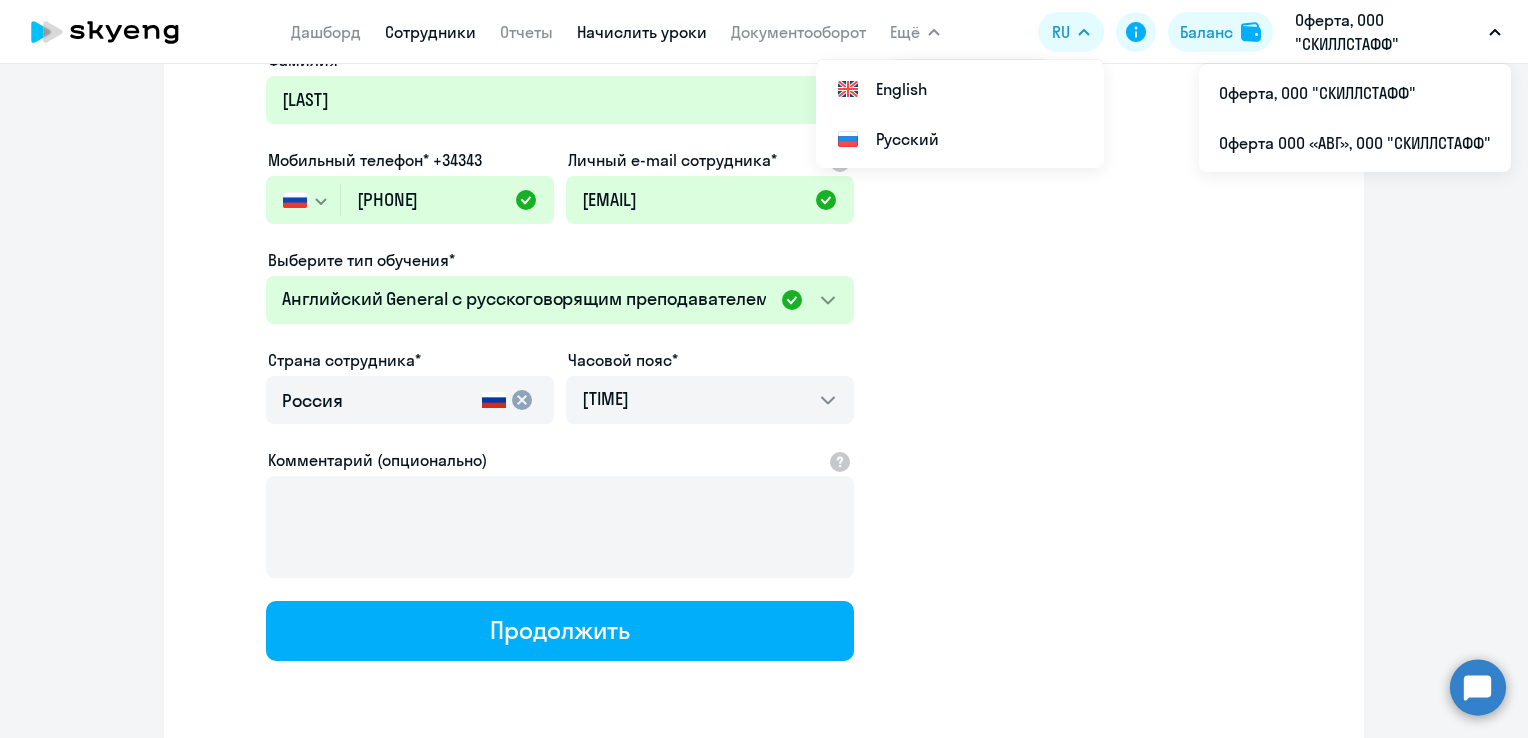 scroll, scrollTop: 0, scrollLeft: 0, axis: both 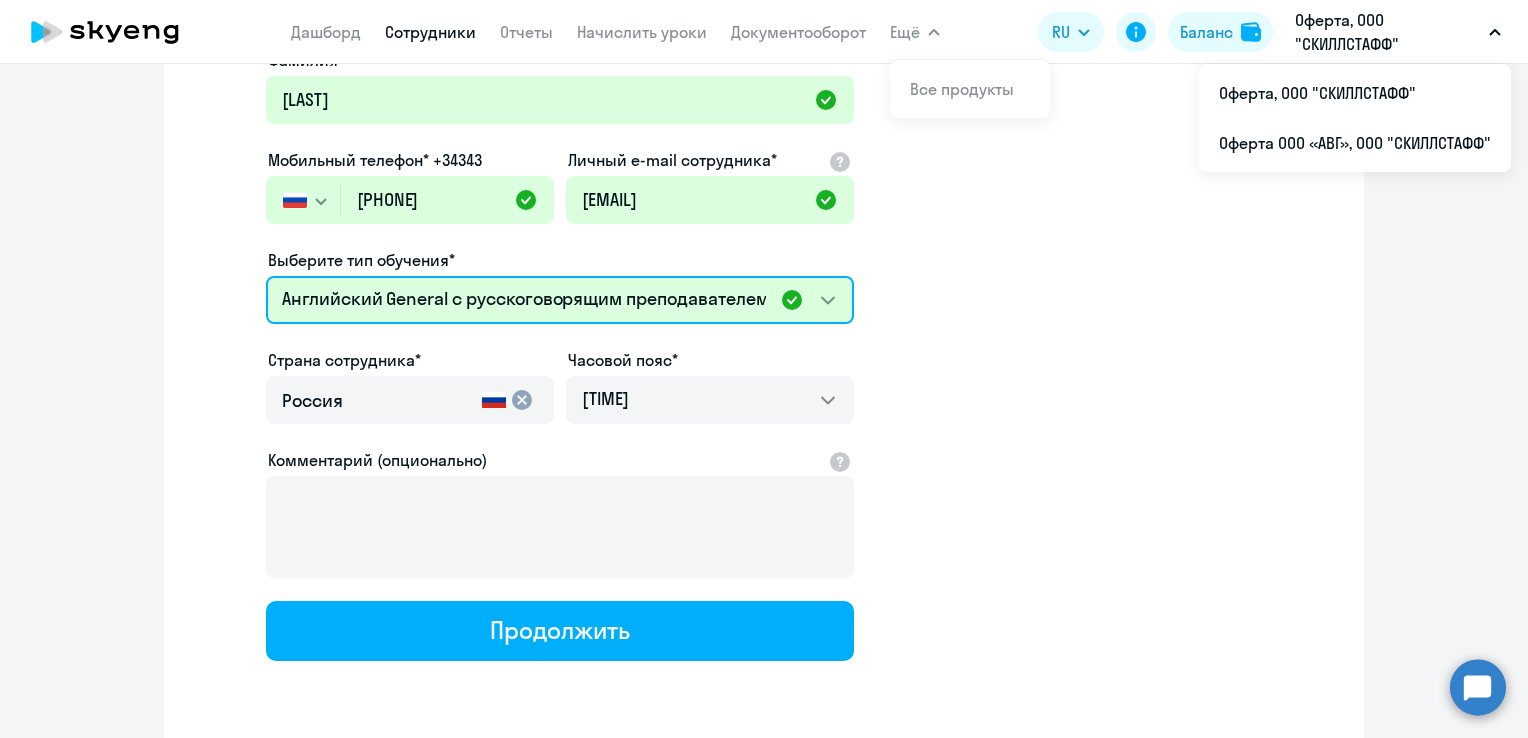 click on "Групповые уроки по английскому языку для взрослых   Self-Study   Премиум английский с русскоговорящим преподавателем   Английский General с русскоговорящим преподавателем   Английский General с англоговорящим преподавателем" at bounding box center [560, 300] 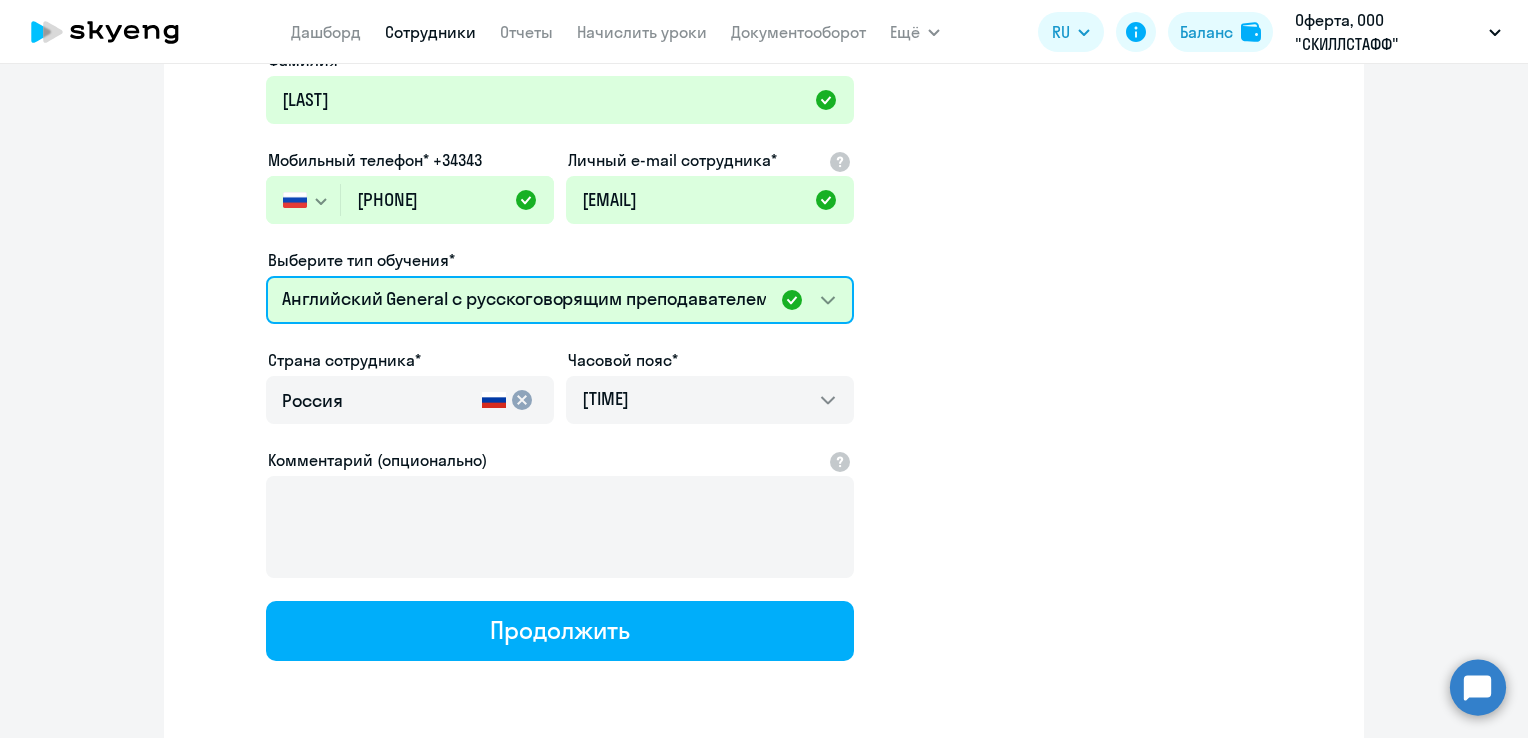 click on "Групповые уроки по английскому языку для взрослых   Self-Study   Премиум английский с русскоговорящим преподавателем   Английский General с русскоговорящим преподавателем   Английский General с англоговорящим преподавателем" at bounding box center [560, 300] 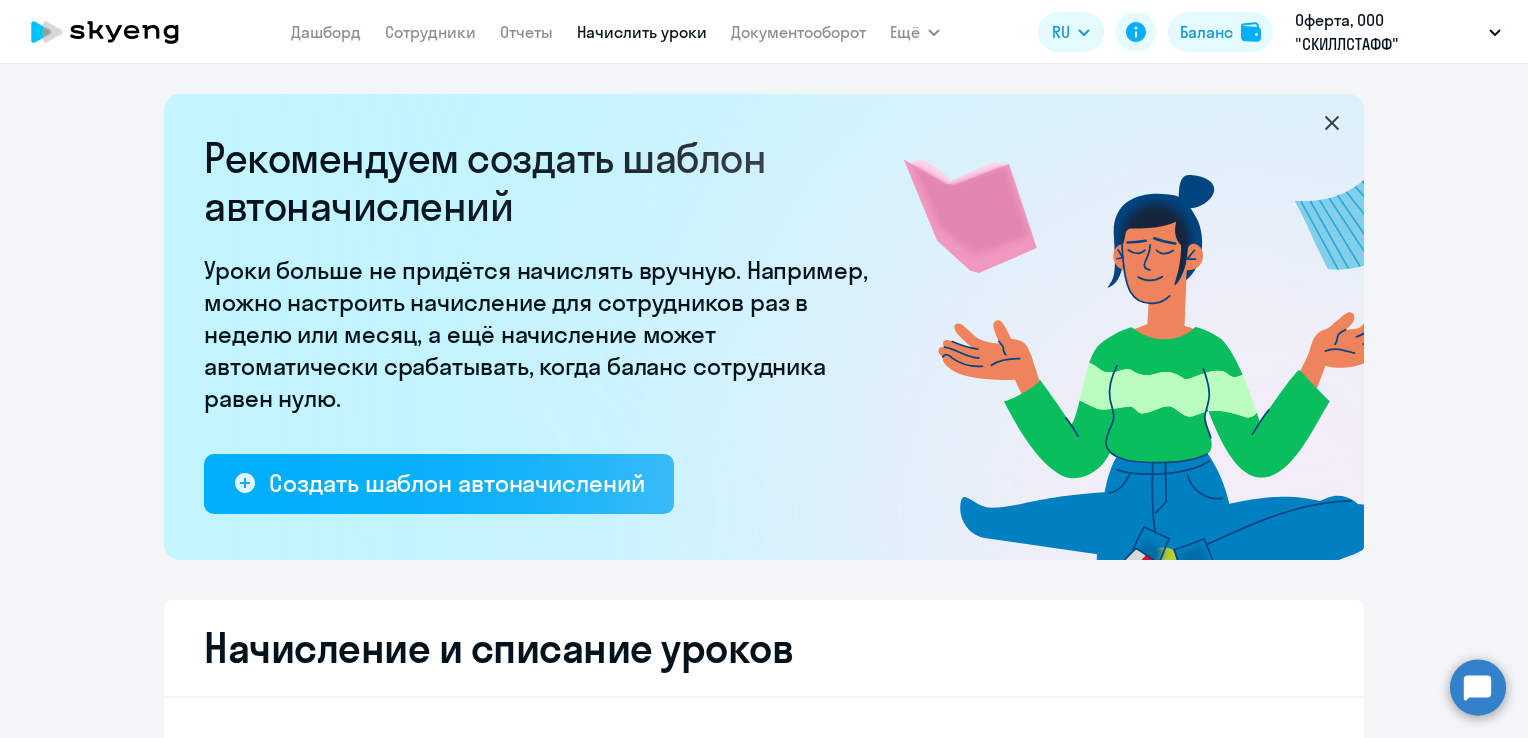 select on "10" 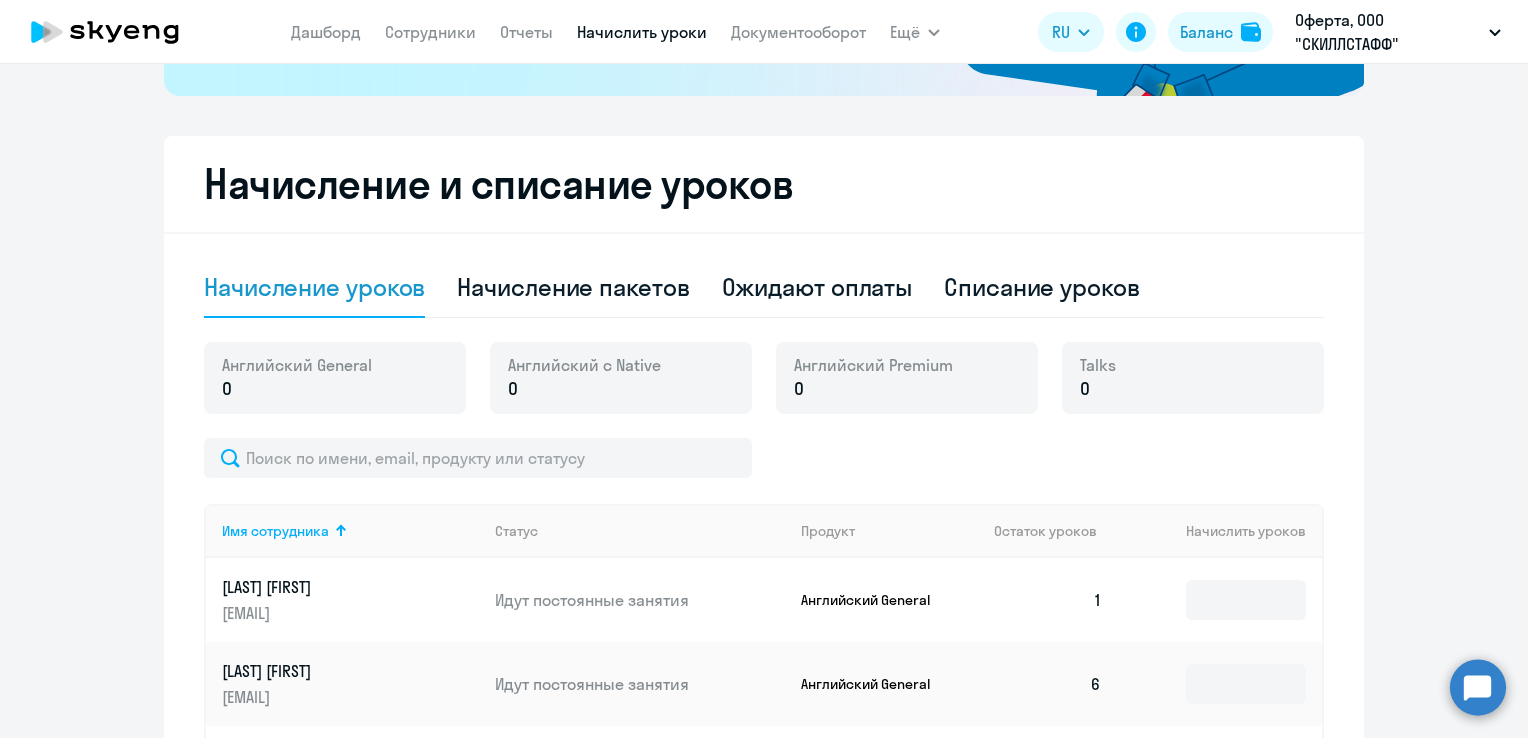 scroll, scrollTop: 500, scrollLeft: 0, axis: vertical 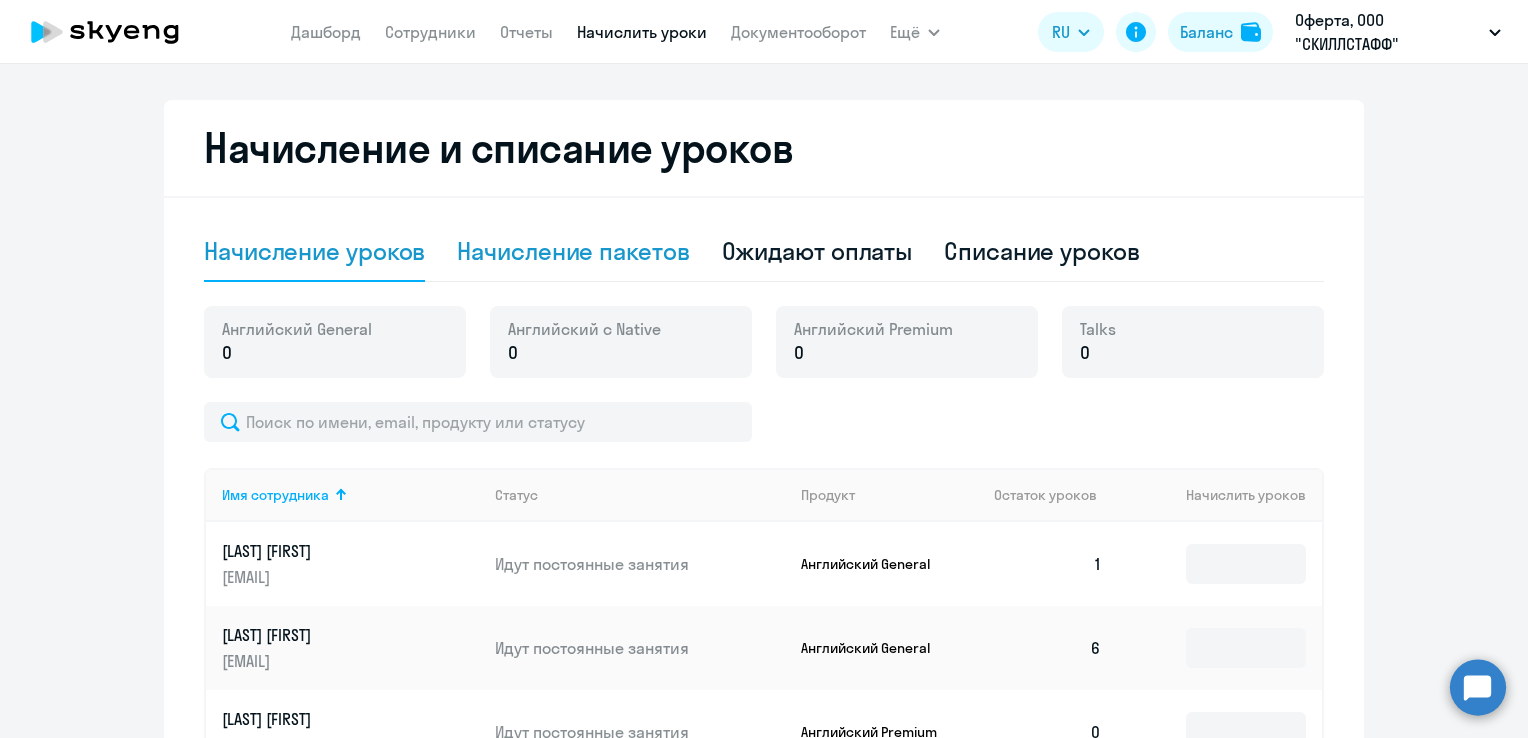 click on "Начисление пакетов" 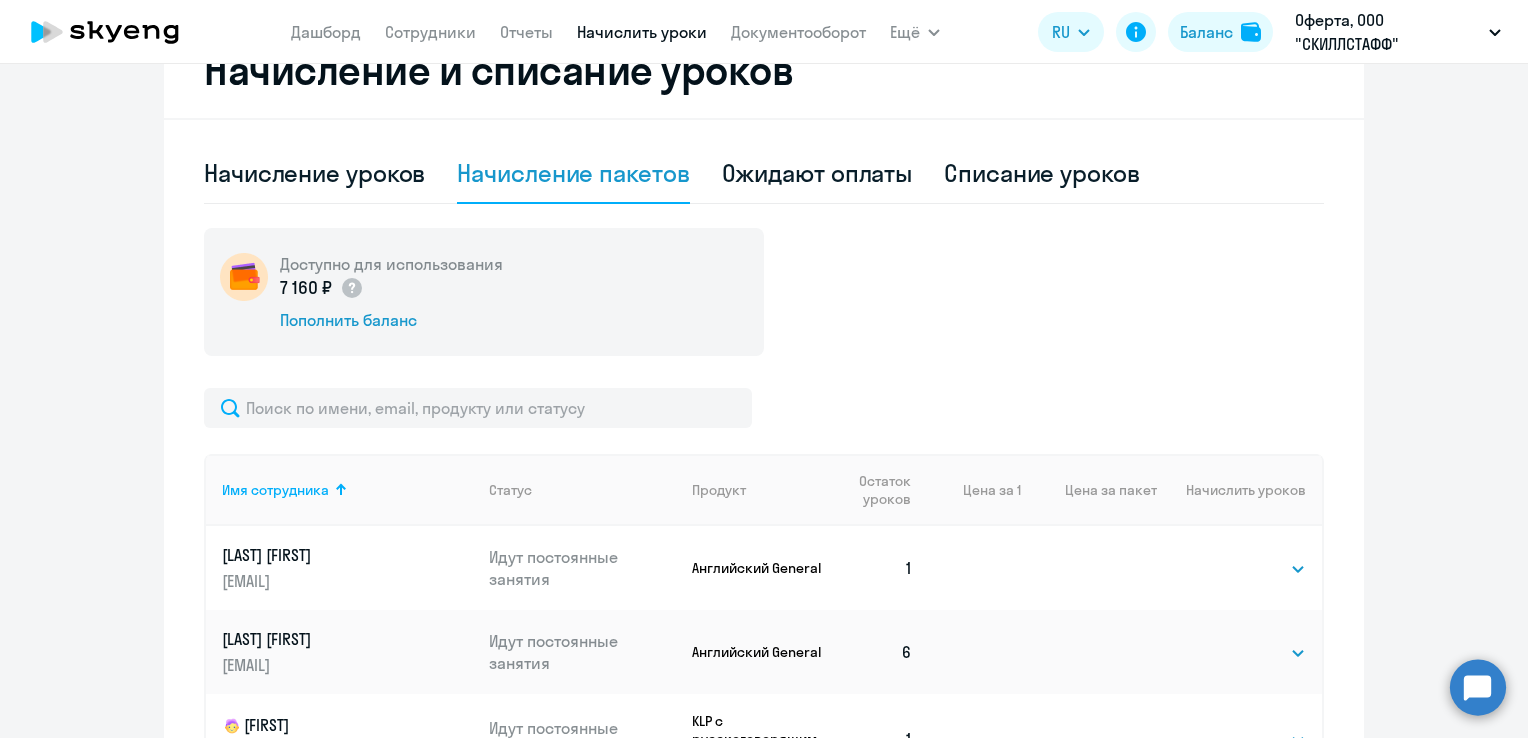 scroll, scrollTop: 600, scrollLeft: 0, axis: vertical 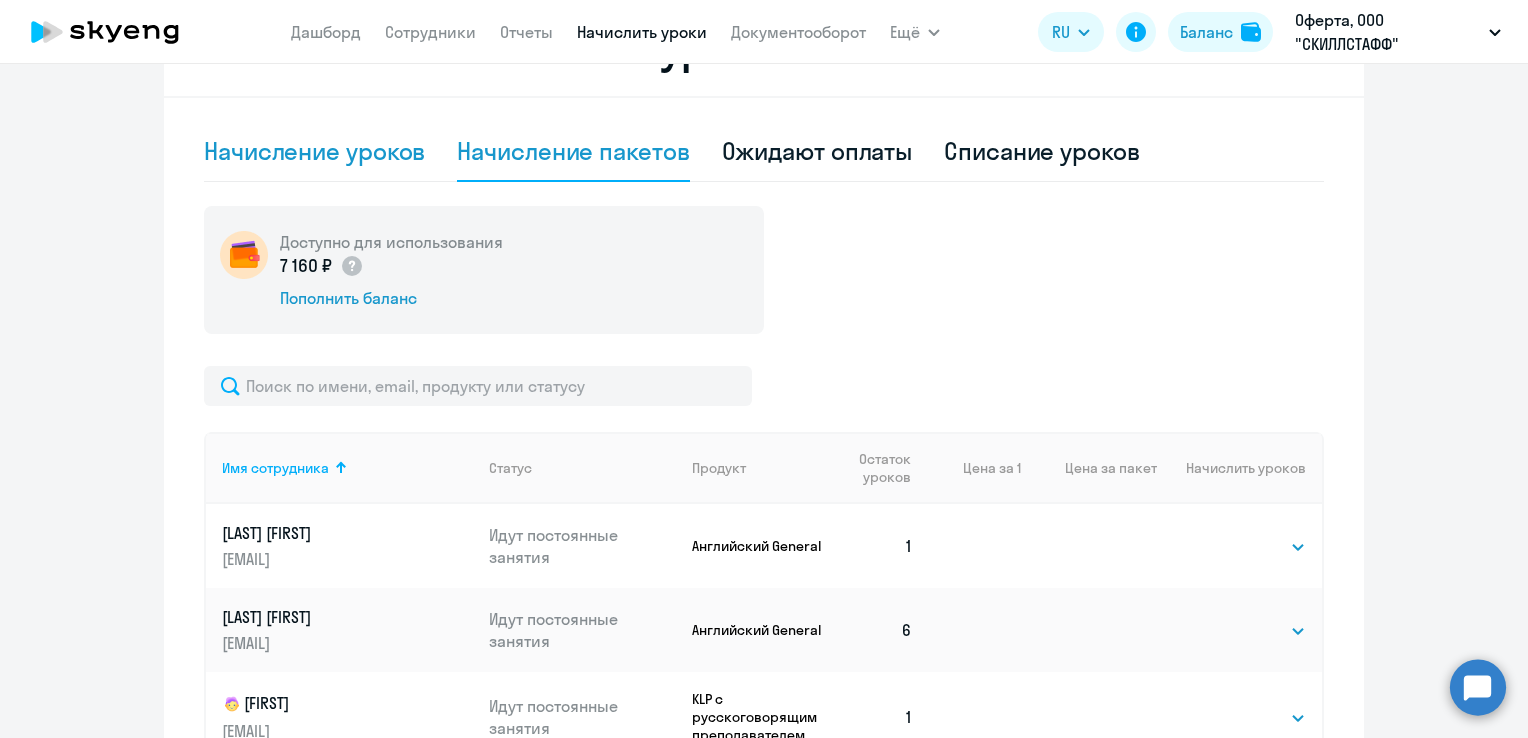 click on "Начисление уроков" 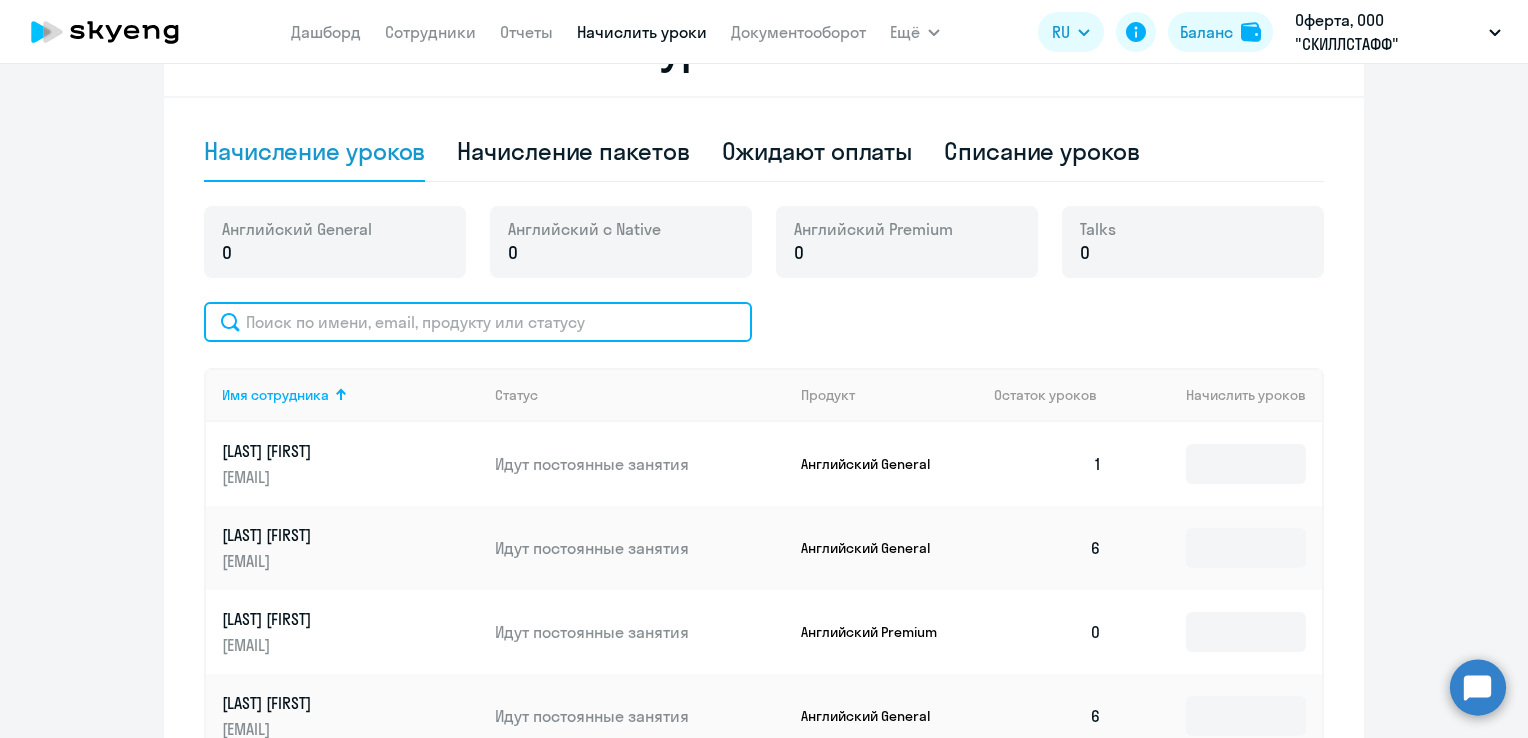 click 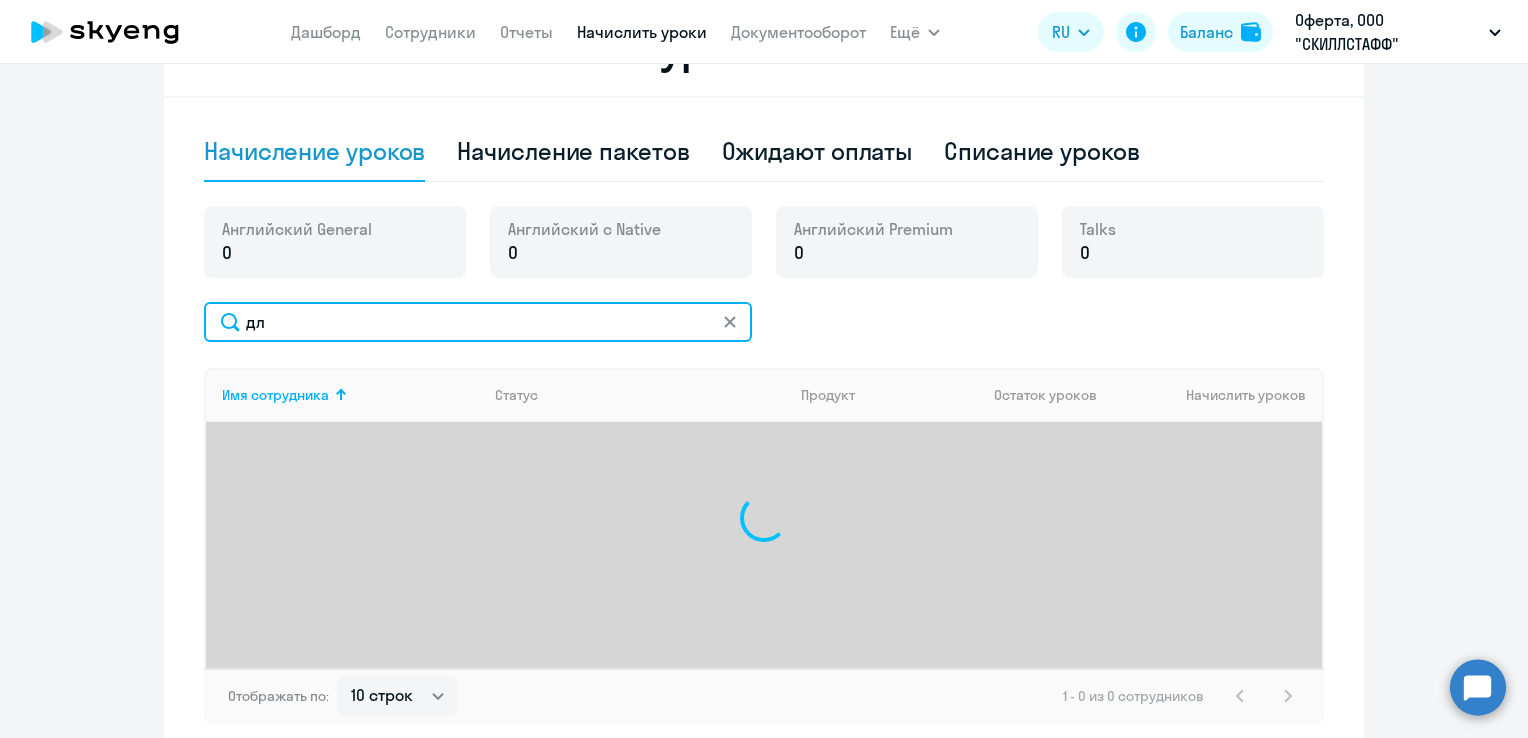 type on "д" 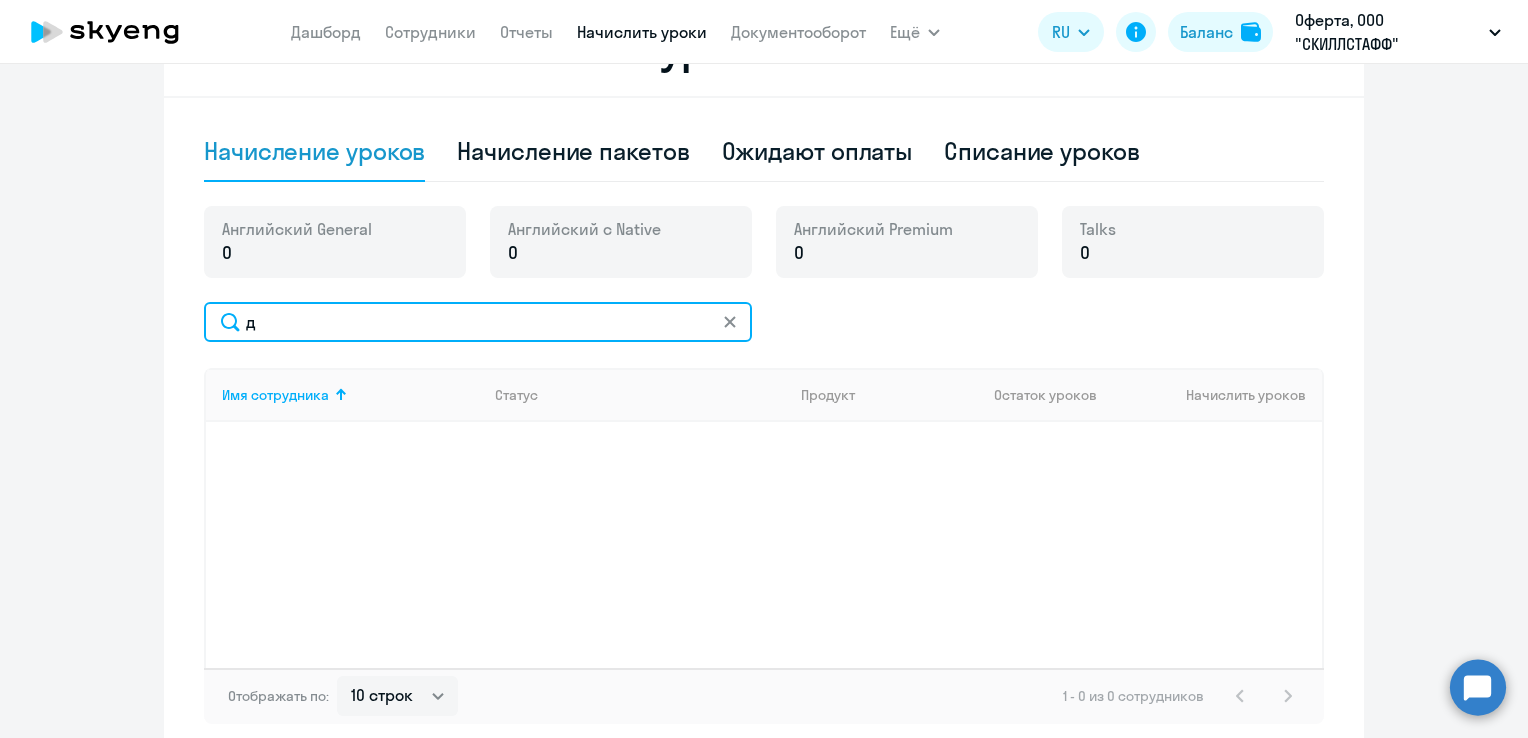 type 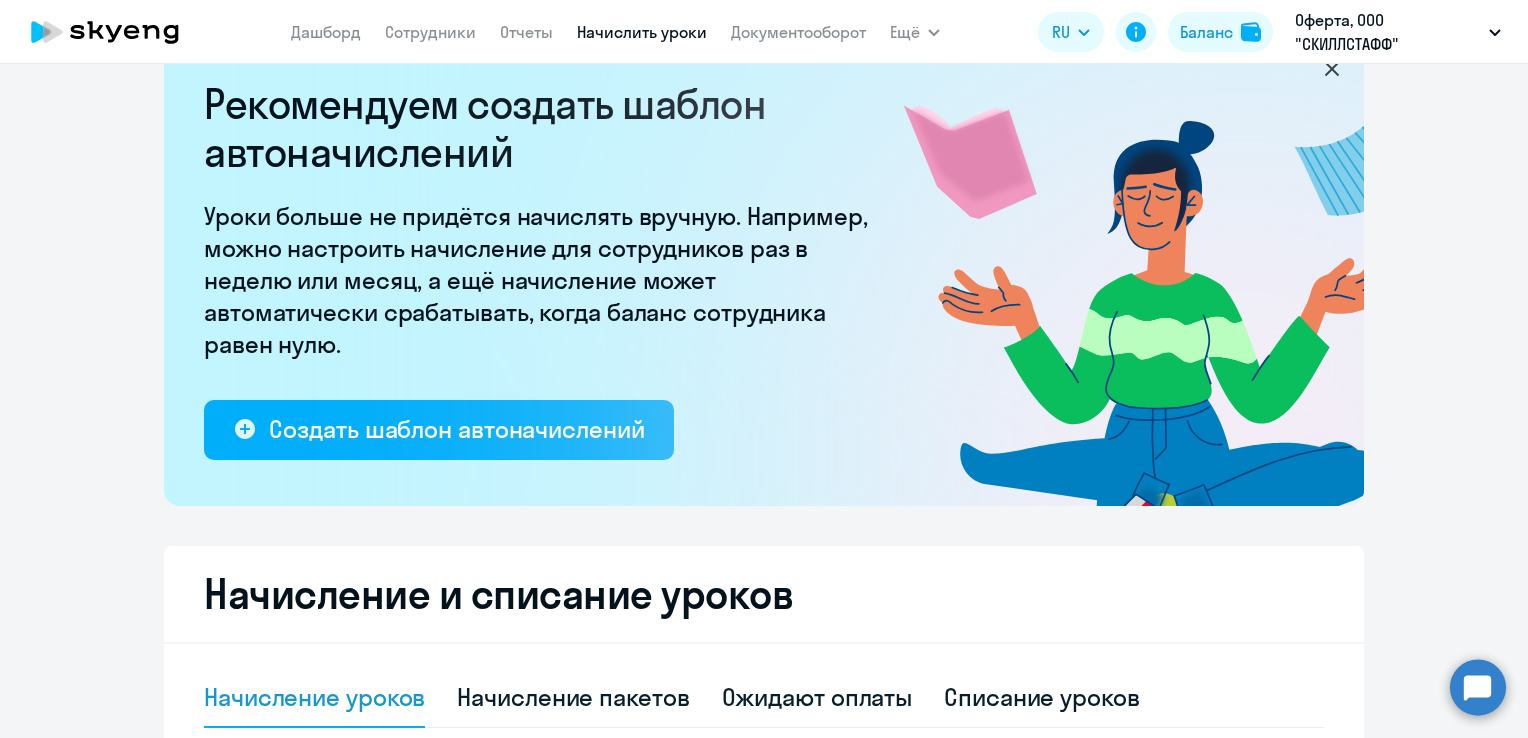 scroll, scrollTop: 0, scrollLeft: 0, axis: both 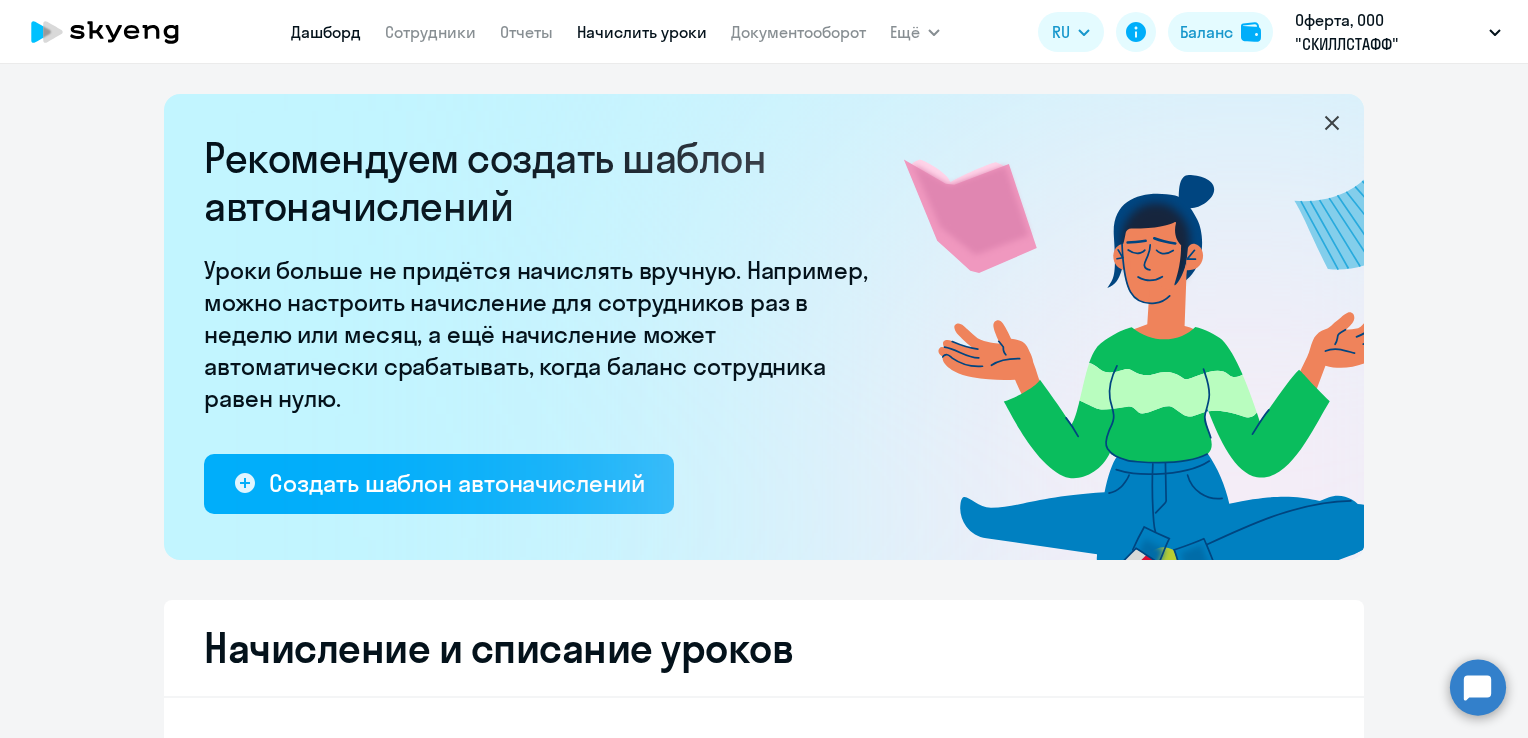 click on "Дашборд" at bounding box center [326, 32] 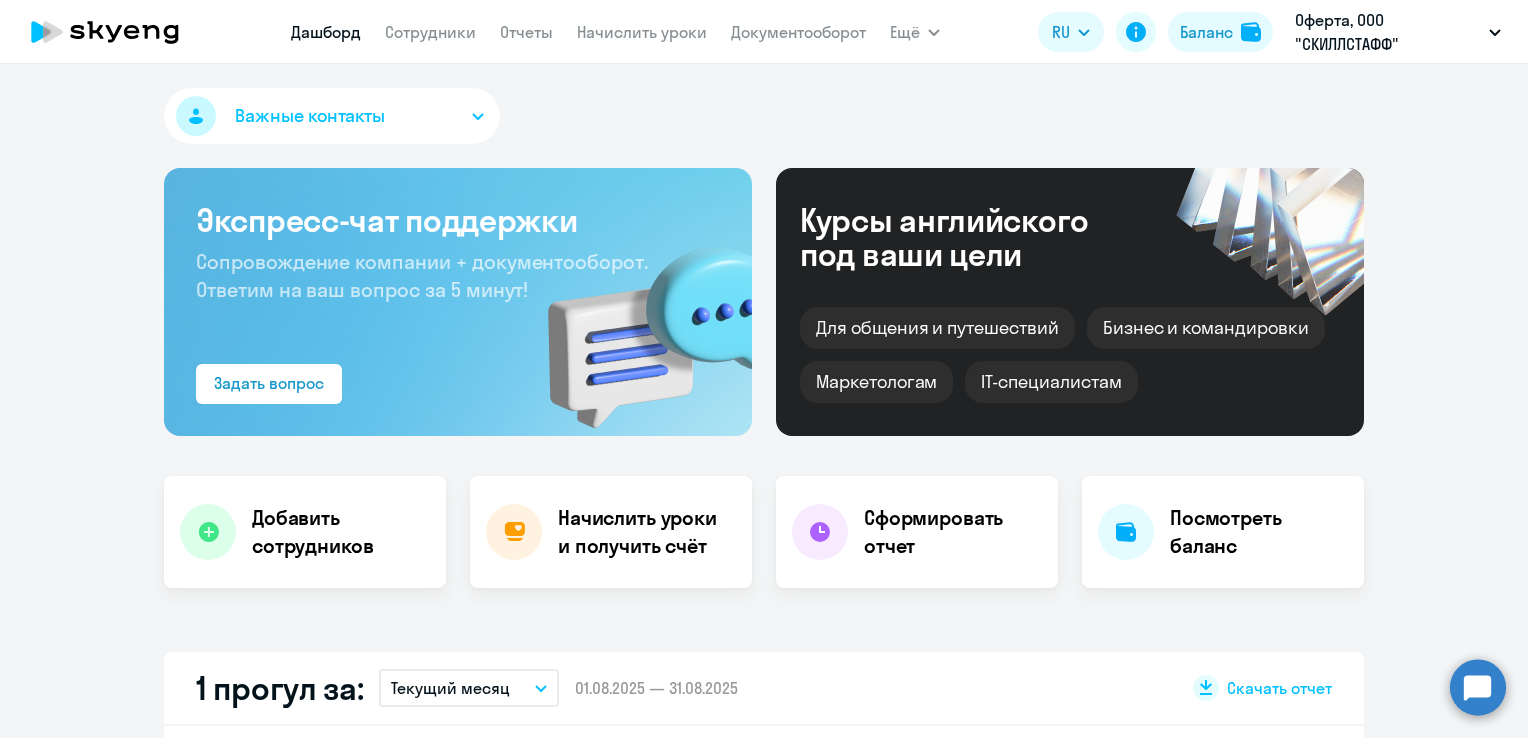 select on "30" 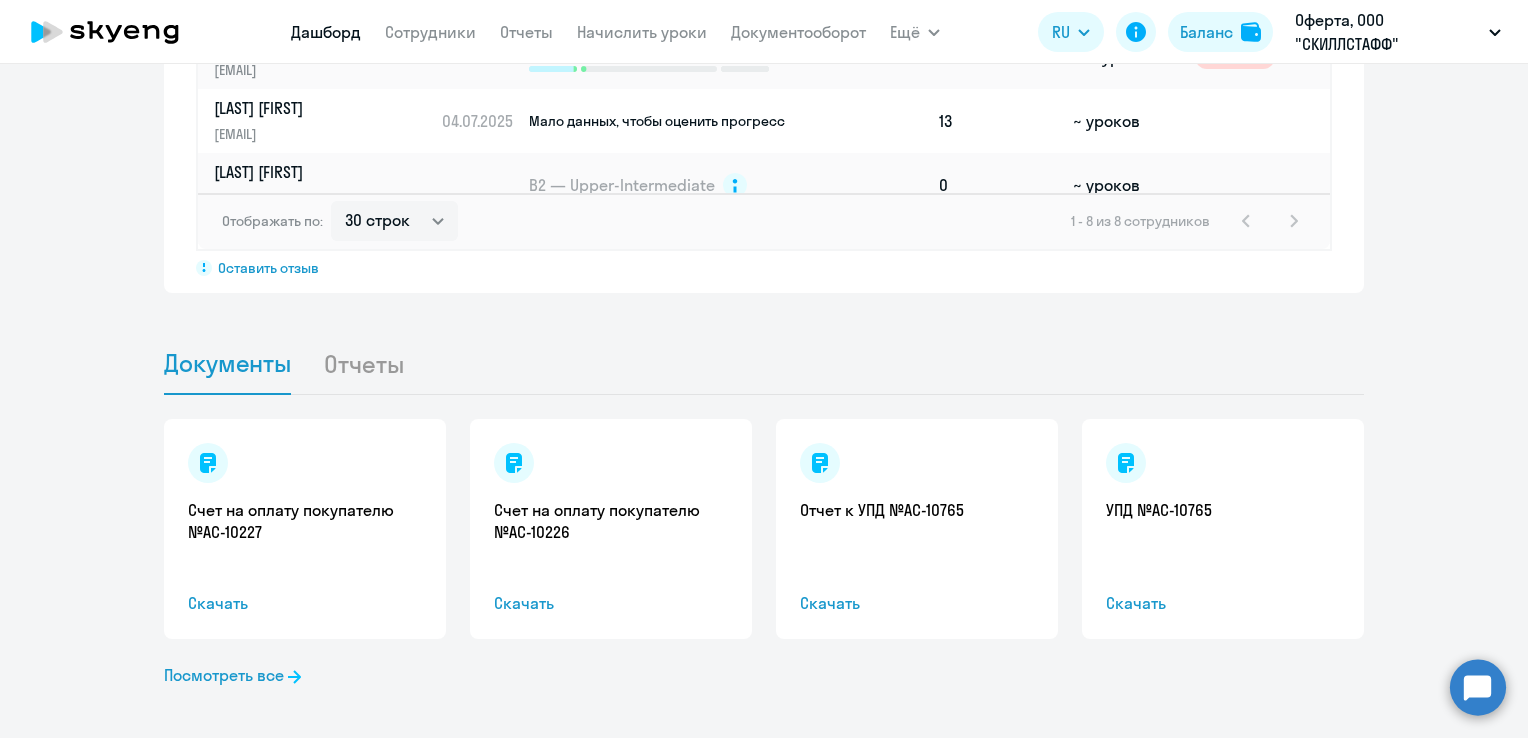 scroll, scrollTop: 1740, scrollLeft: 0, axis: vertical 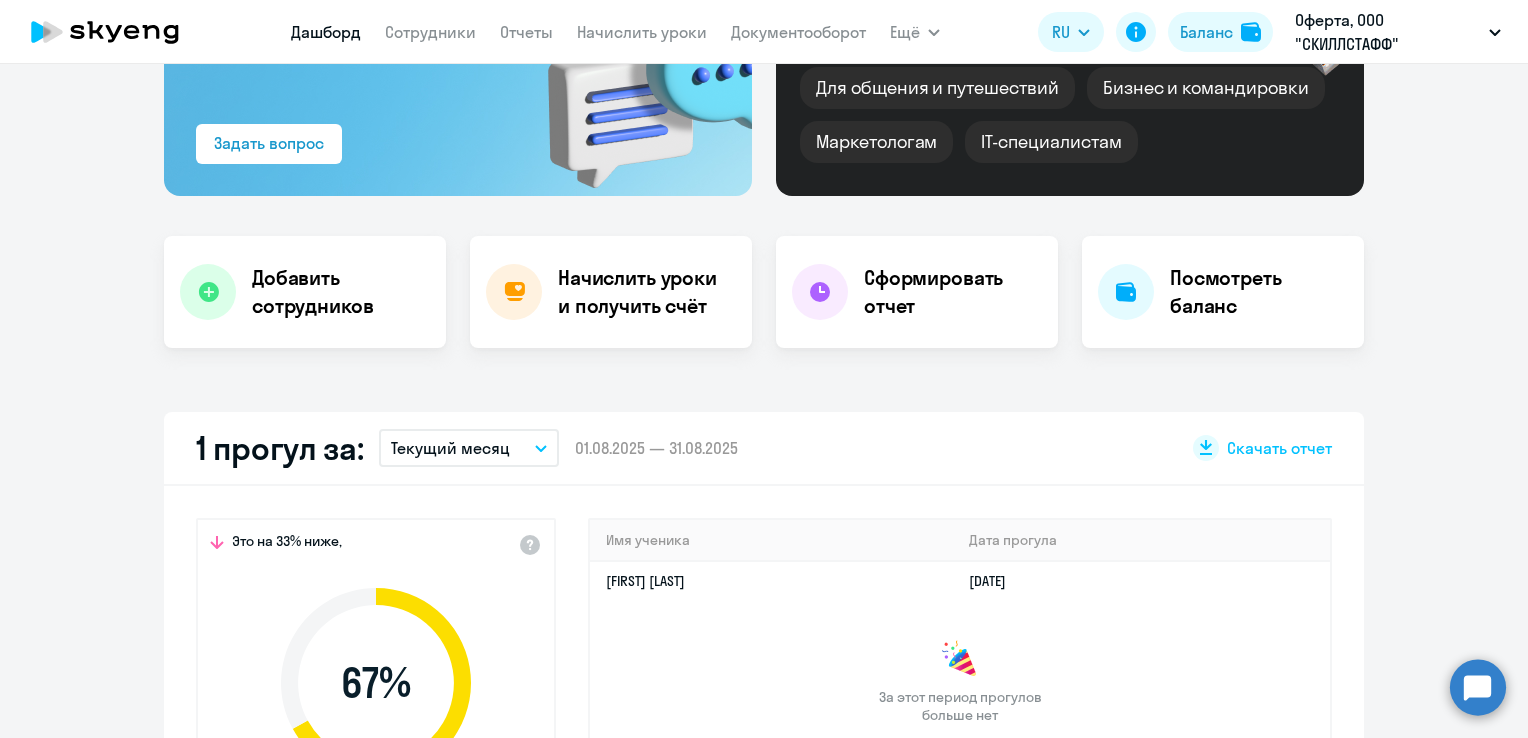 click on "Начислить уроки" at bounding box center [642, 32] 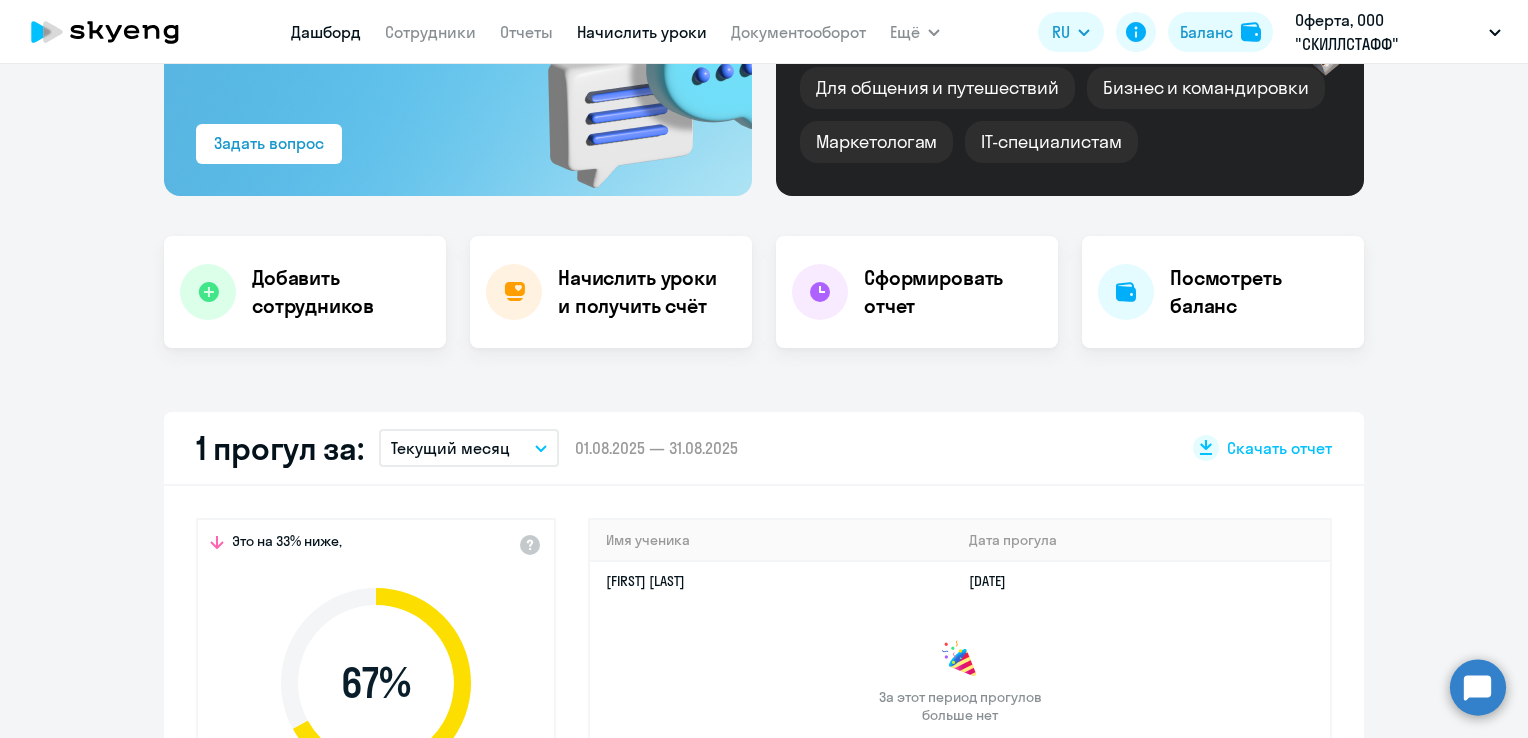 click on "Начислить уроки" at bounding box center [642, 32] 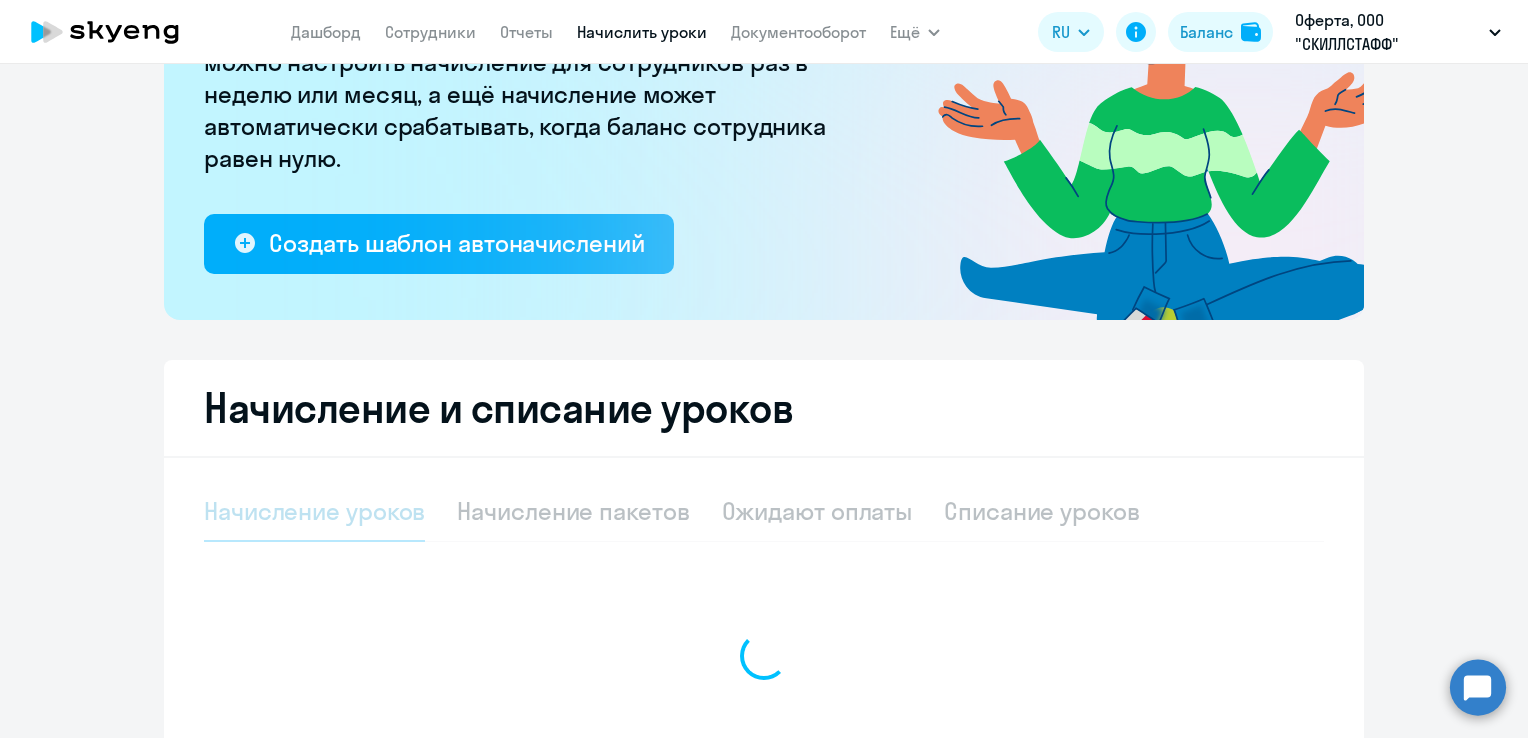 select on "10" 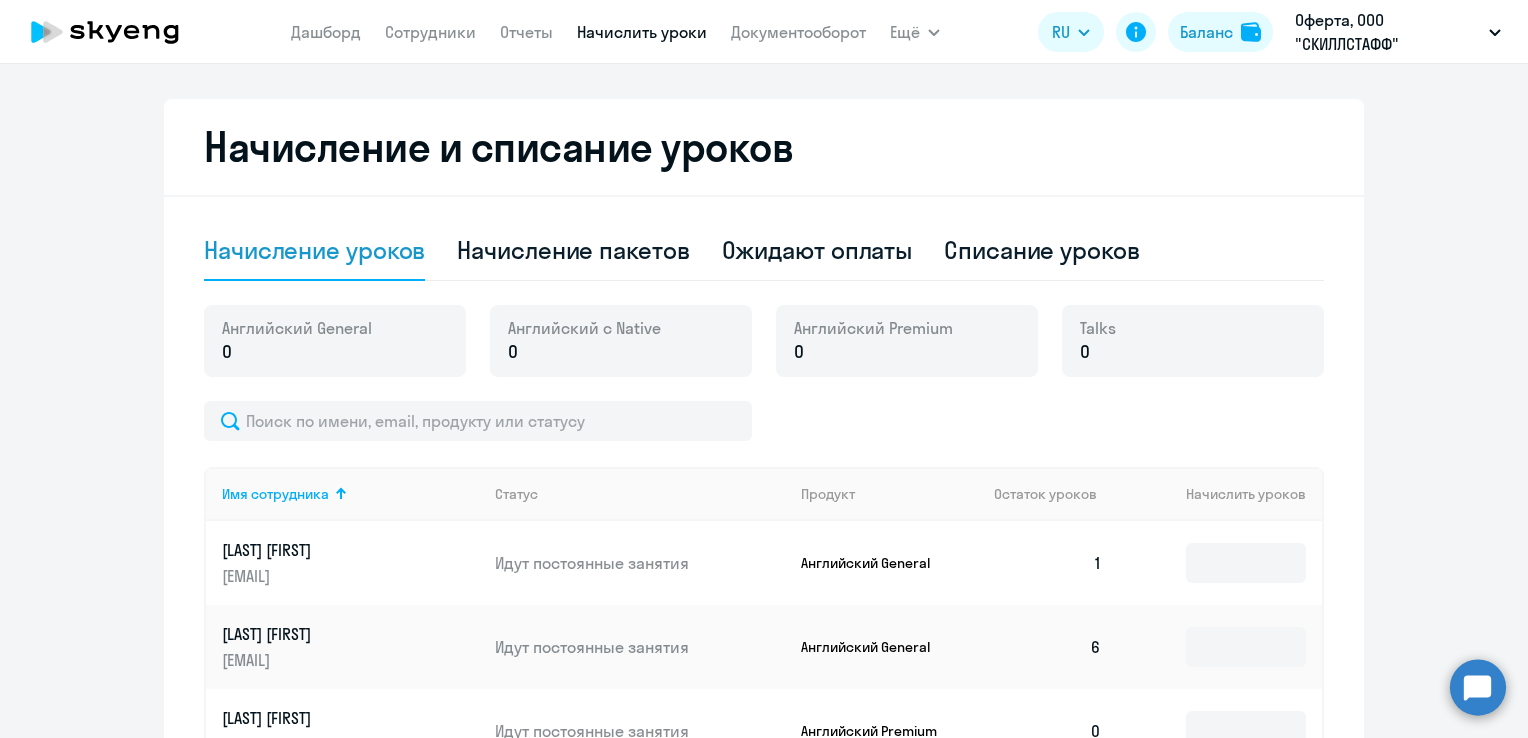 scroll, scrollTop: 540, scrollLeft: 0, axis: vertical 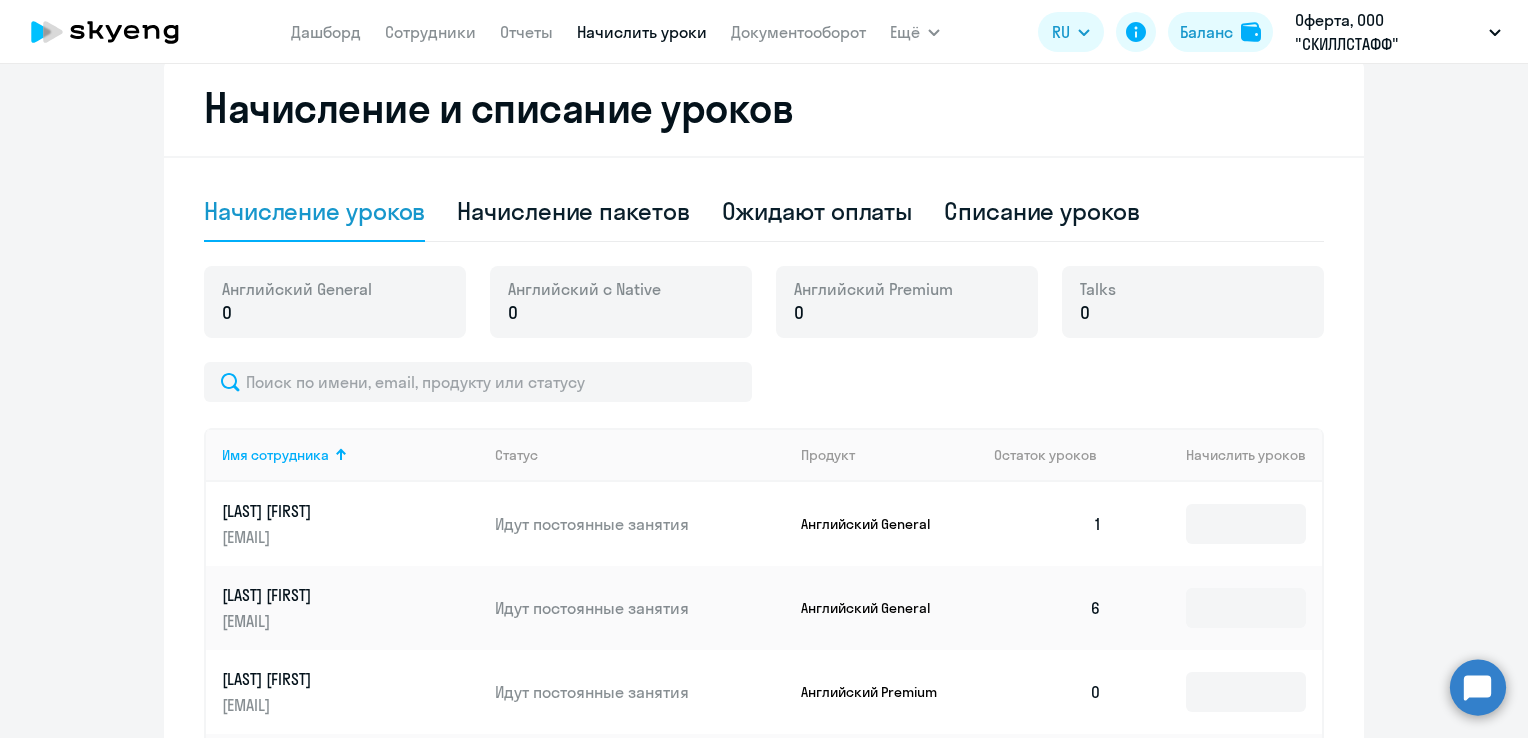 click on "[EMAIL]" 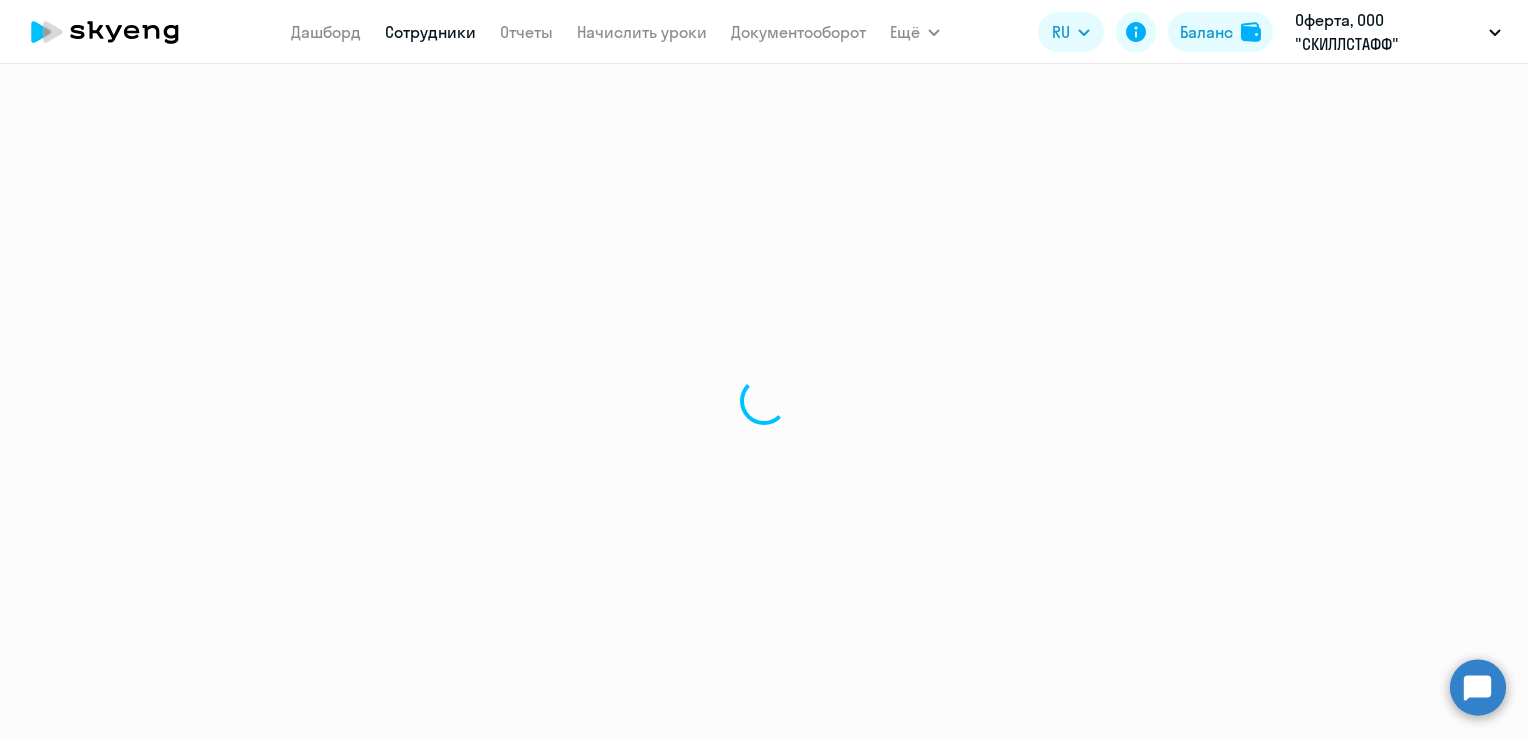 scroll, scrollTop: 0, scrollLeft: 0, axis: both 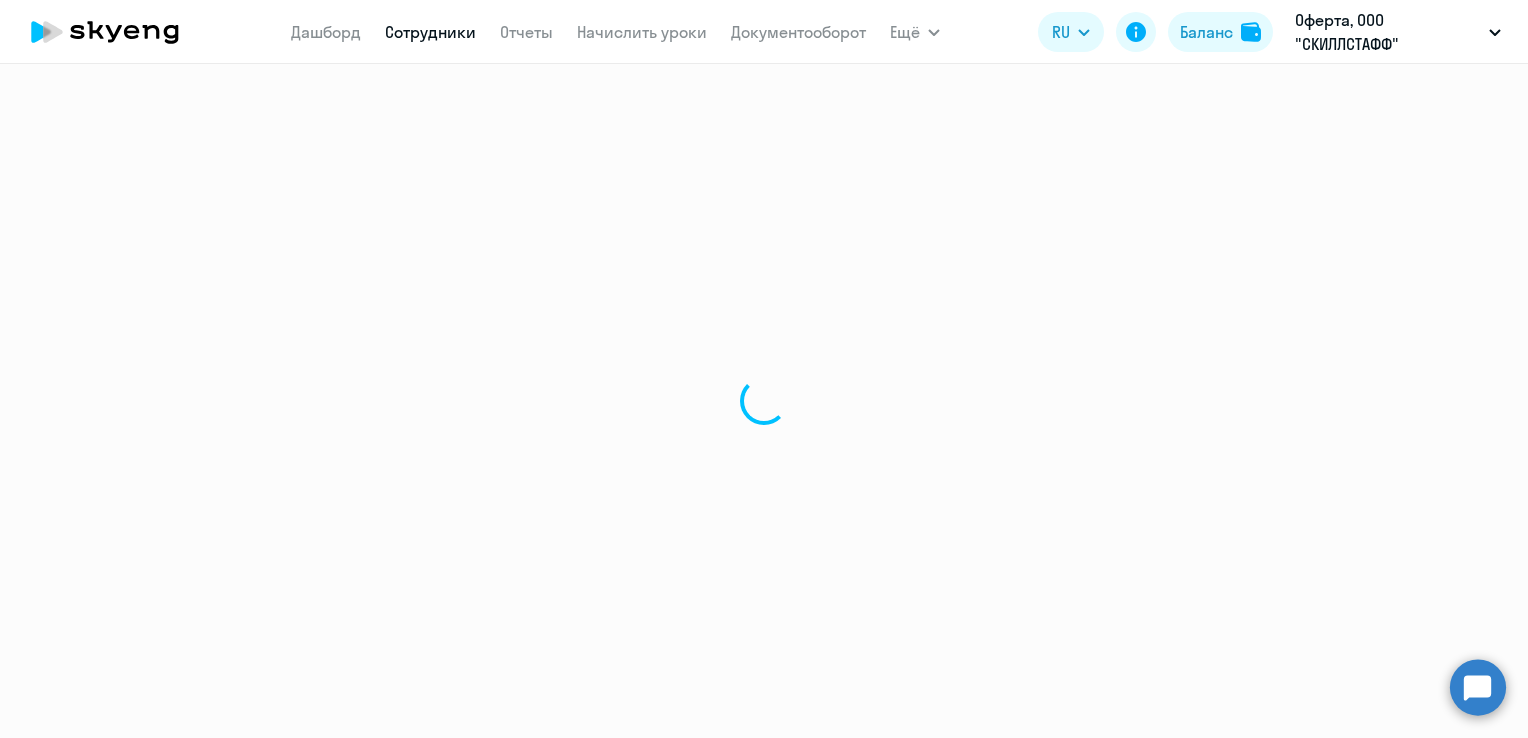 select on "english" 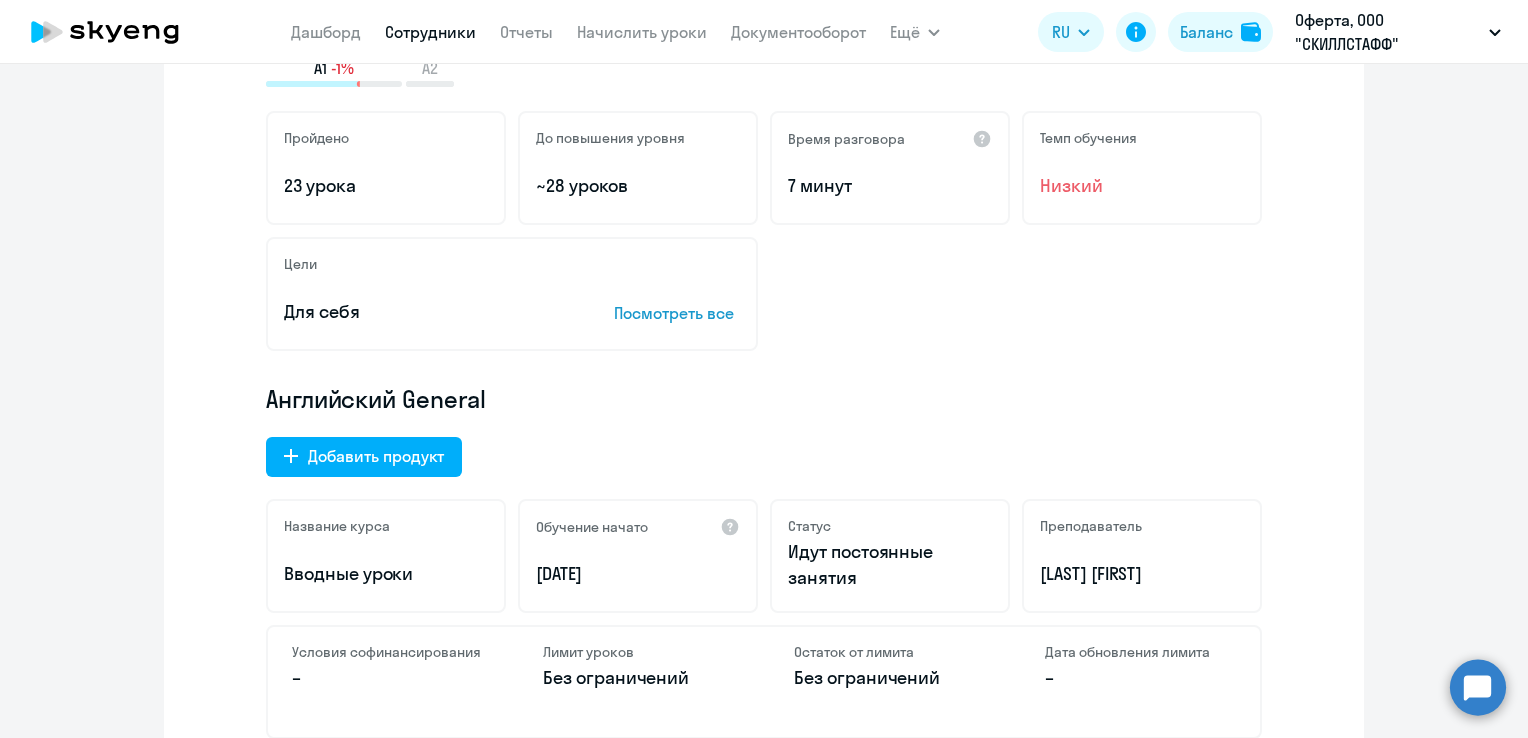 scroll, scrollTop: 400, scrollLeft: 0, axis: vertical 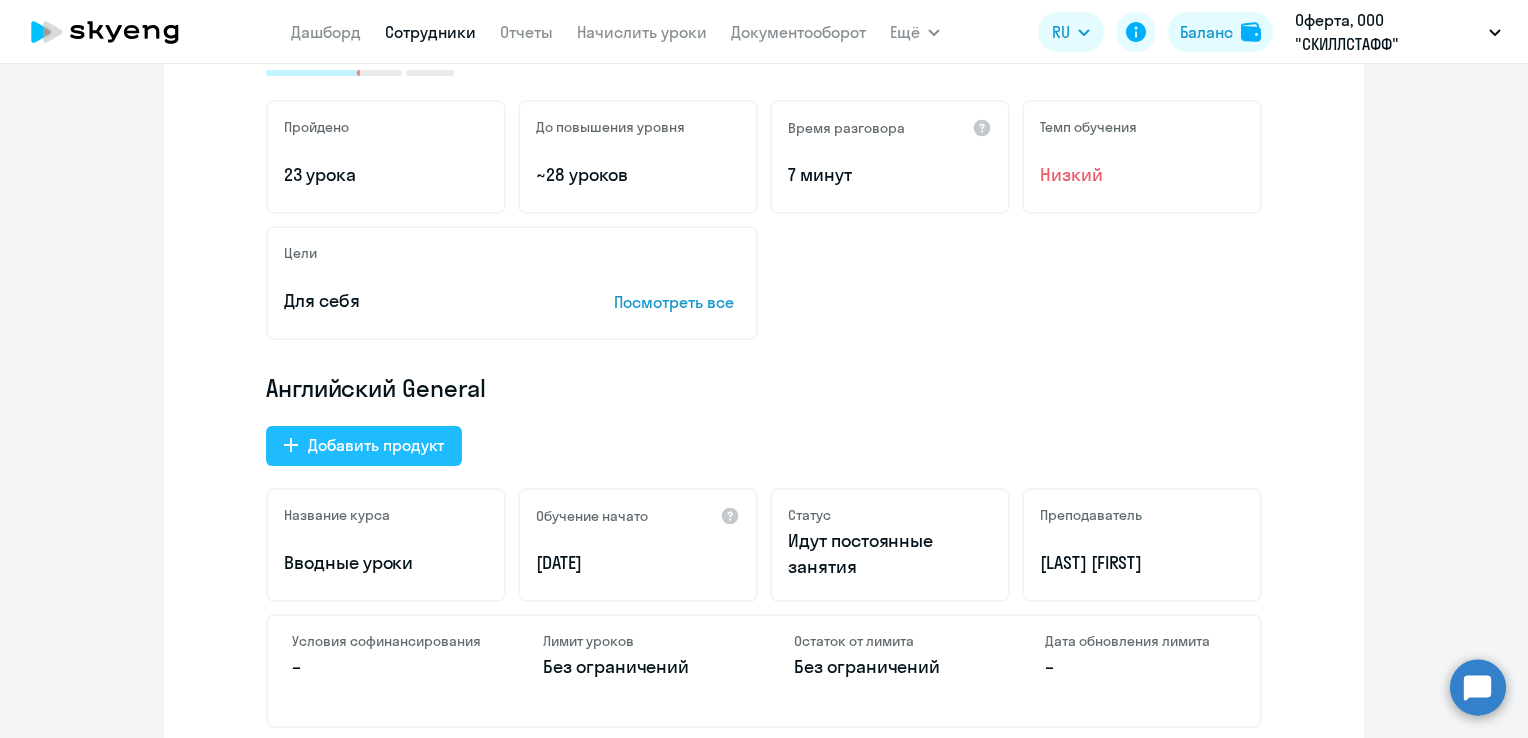 click on "Добавить продукт" 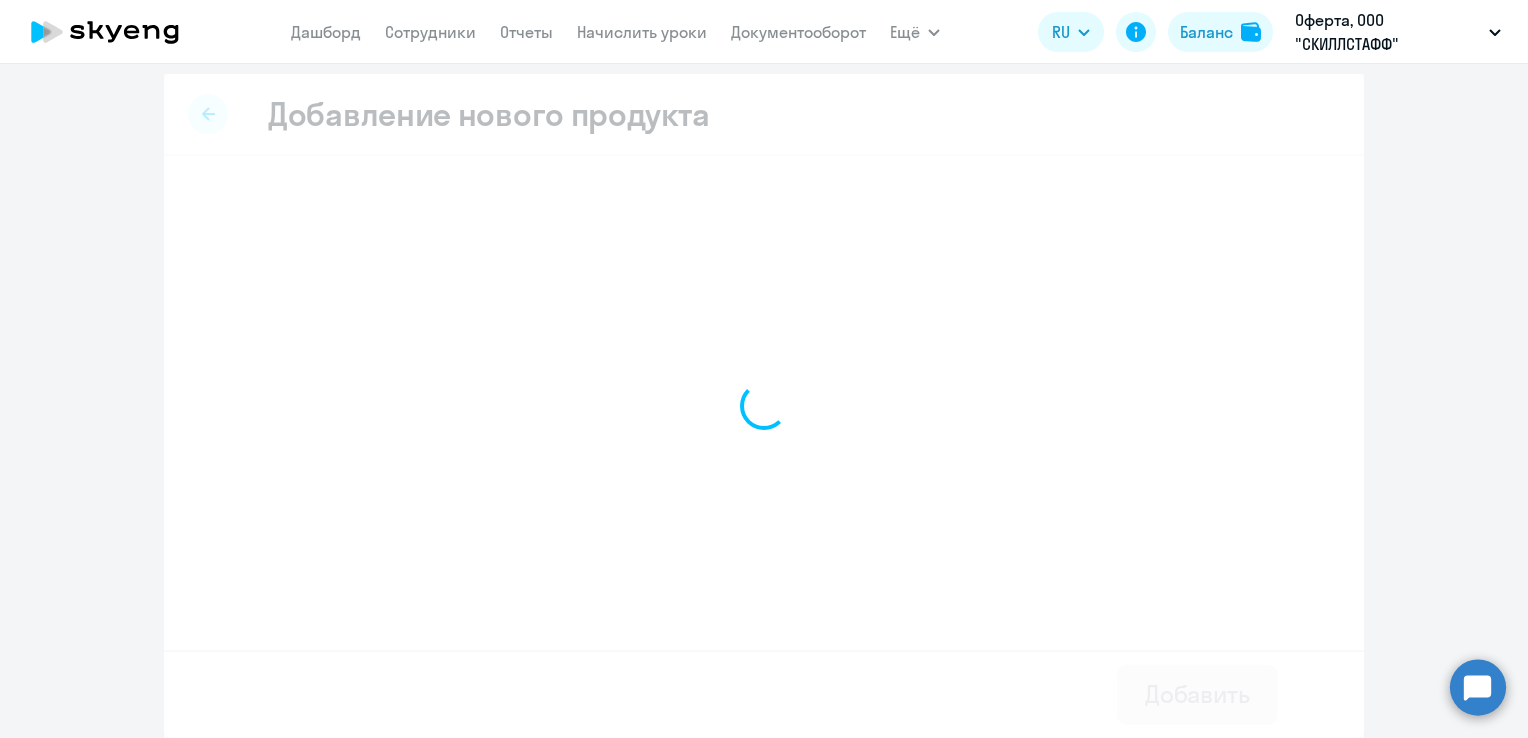 scroll, scrollTop: 6, scrollLeft: 0, axis: vertical 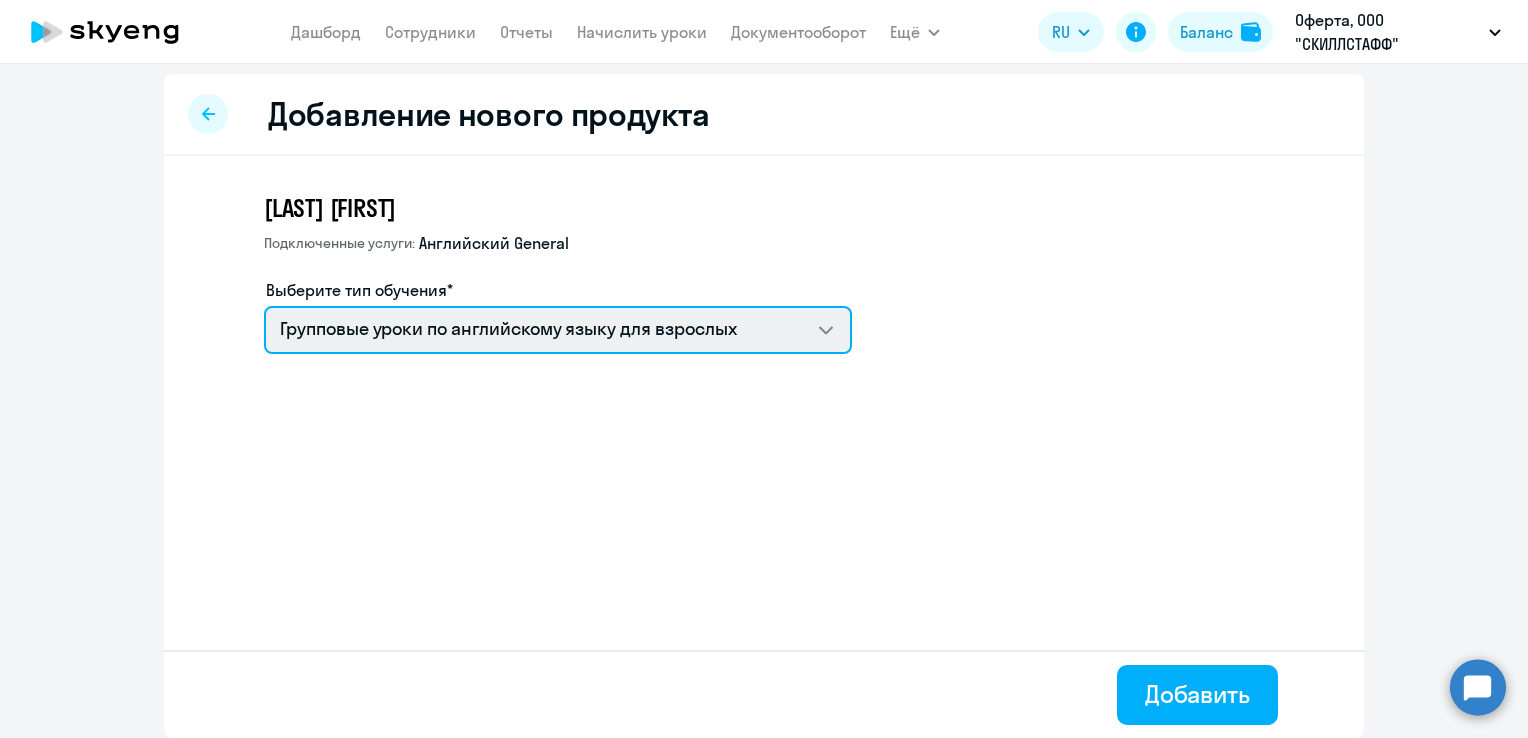 click on "Групповые уроки по английскому языку для взрослых   Self-Study   Премиум английский с русскоговорящим преподавателем   Английский General с англоговорящим преподавателем" at bounding box center [558, 330] 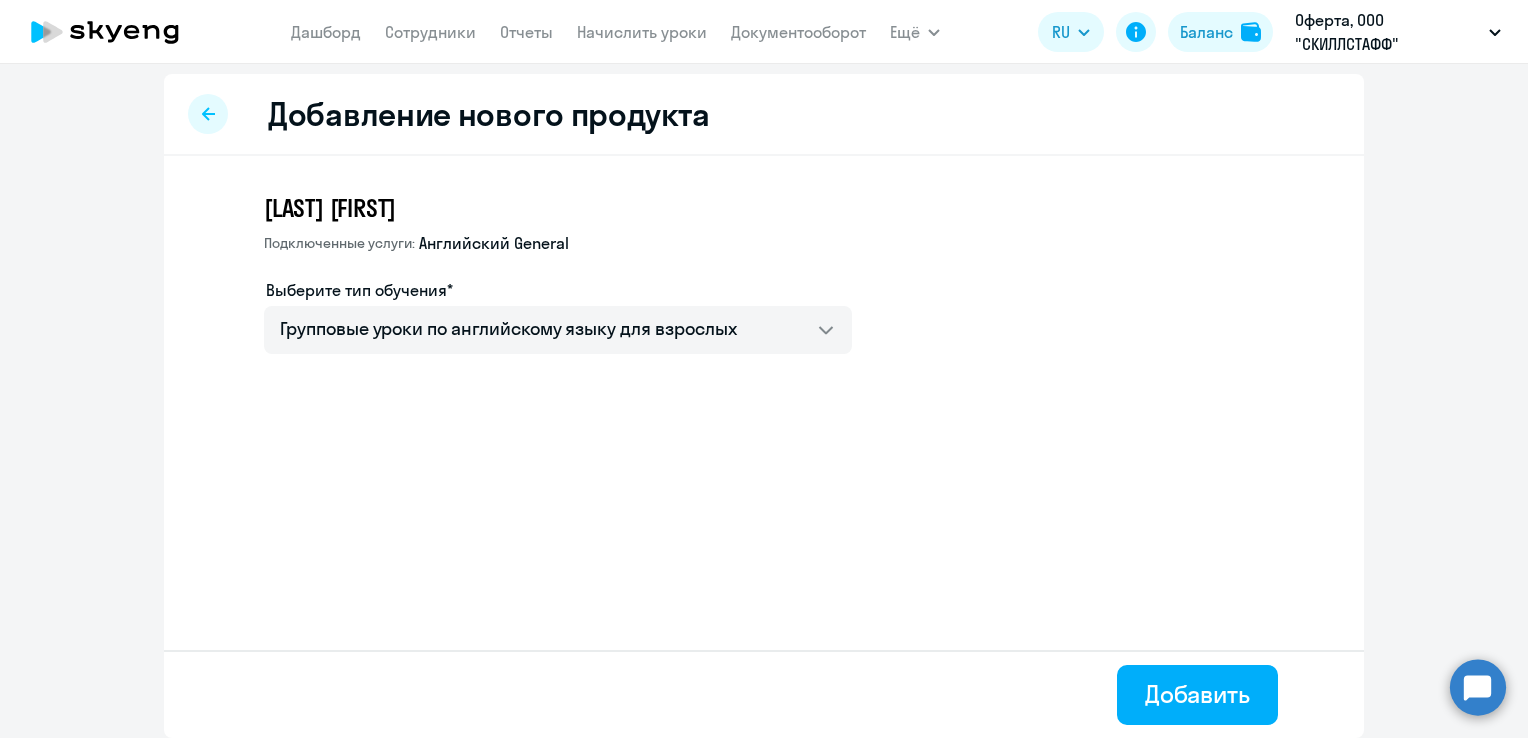 click on "Pirogov Aleksei  Подключенные услуги: Английский General  Выберите тип обучения*   Групповые уроки по английскому языку для взрослых   Self-Study   Премиум английский с русскоговорящим преподавателем   Английский General с англоговорящим преподавателем" 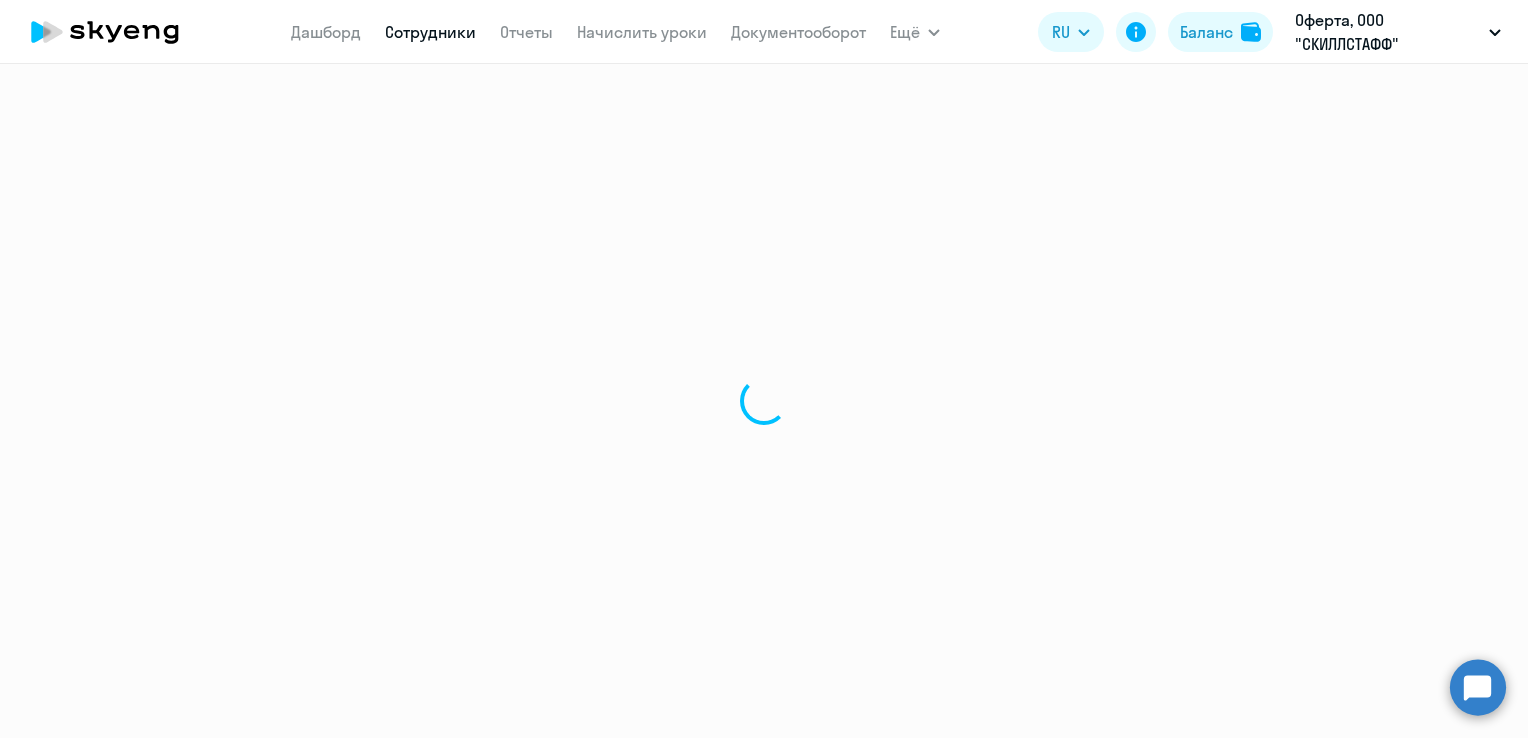 scroll, scrollTop: 0, scrollLeft: 0, axis: both 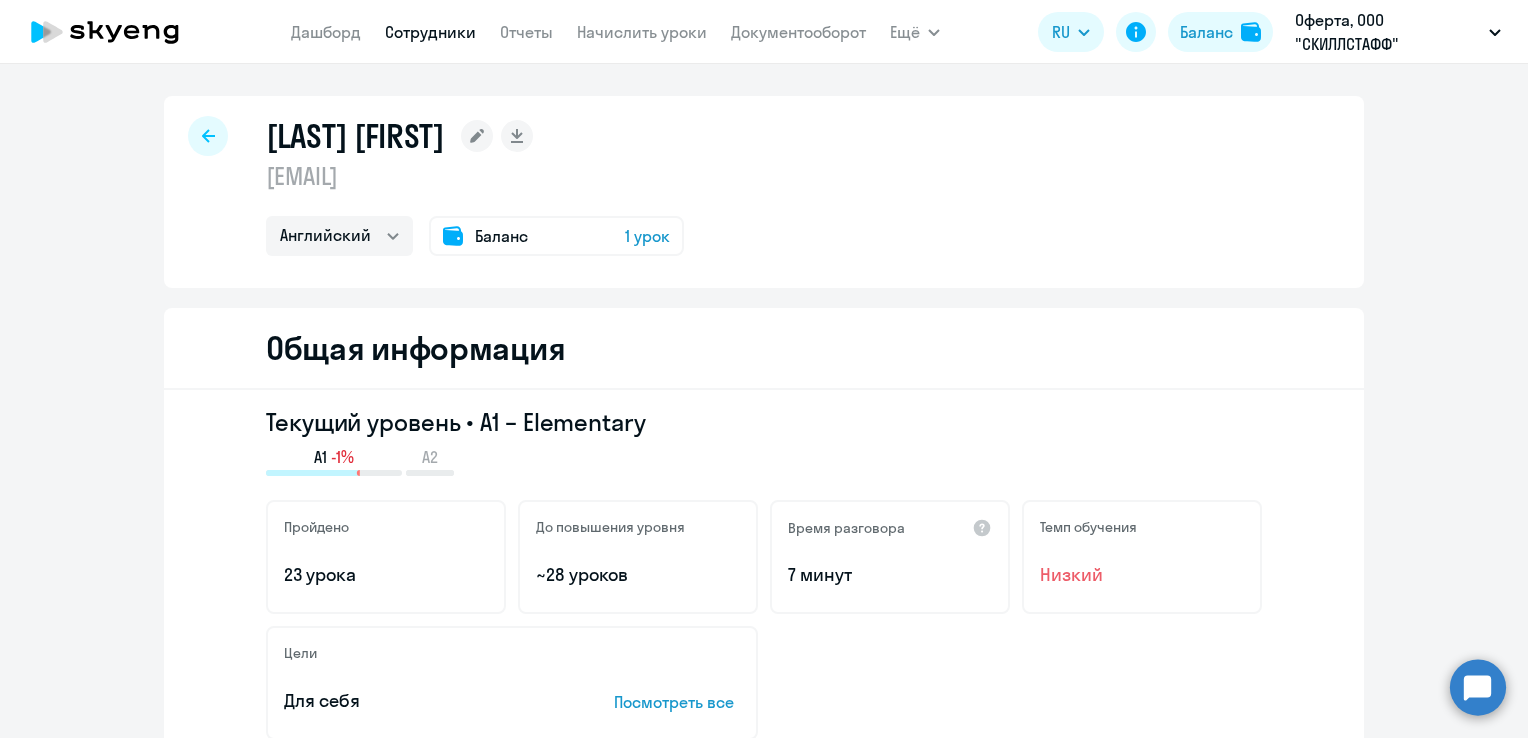 click 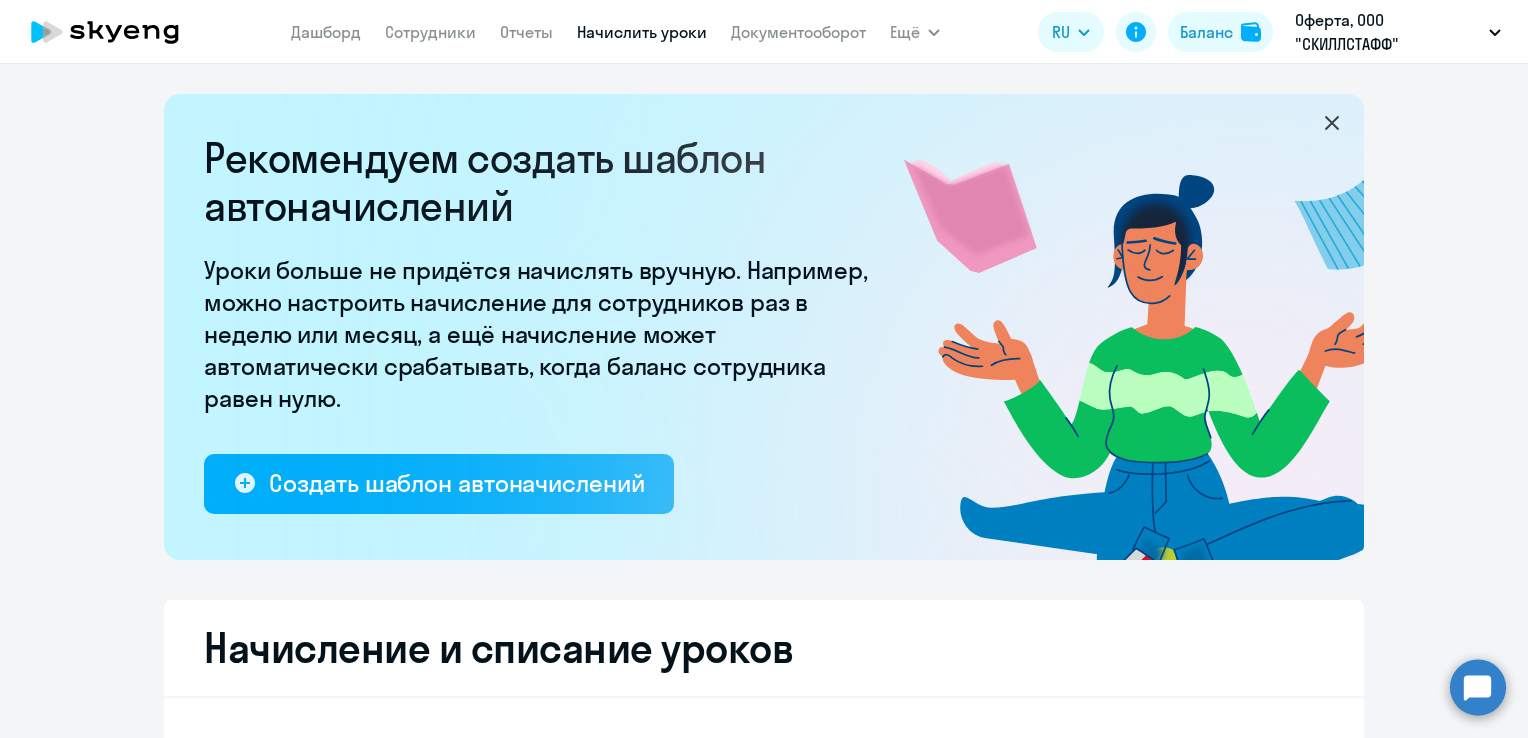 select on "10" 